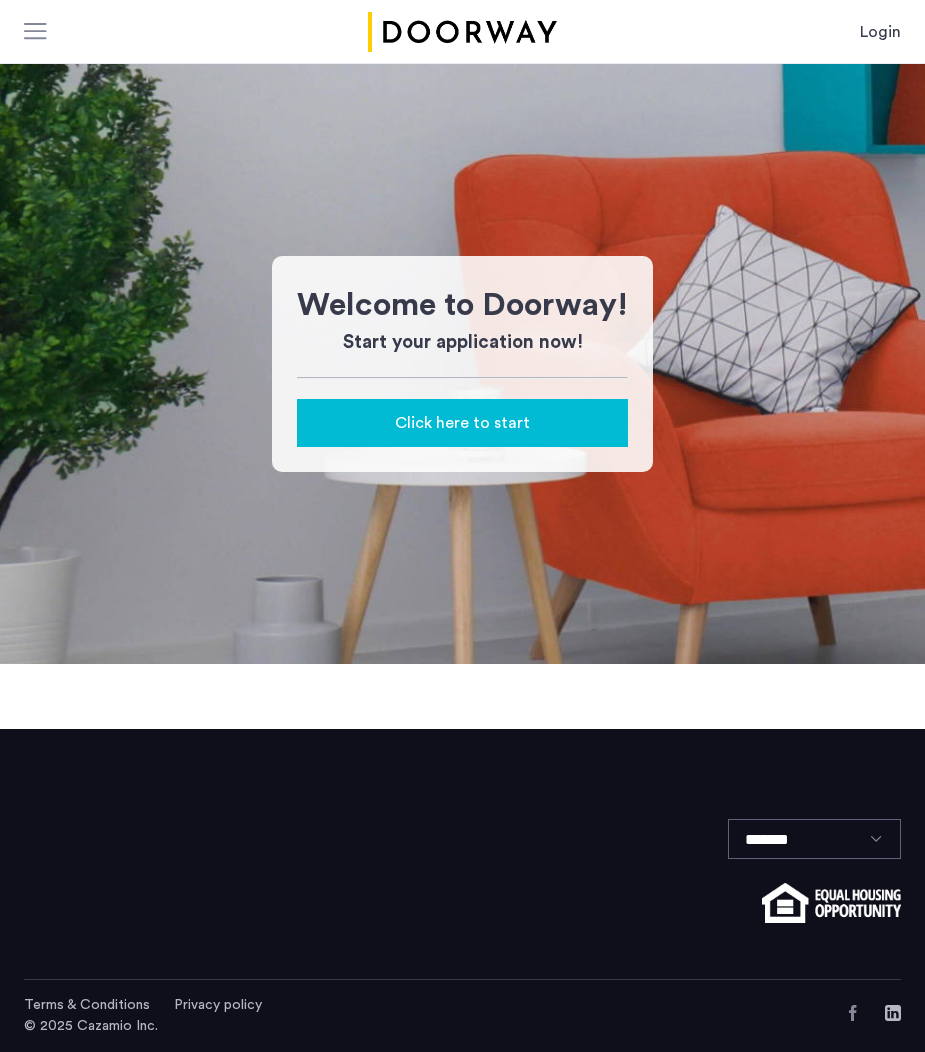 scroll, scrollTop: 0, scrollLeft: 0, axis: both 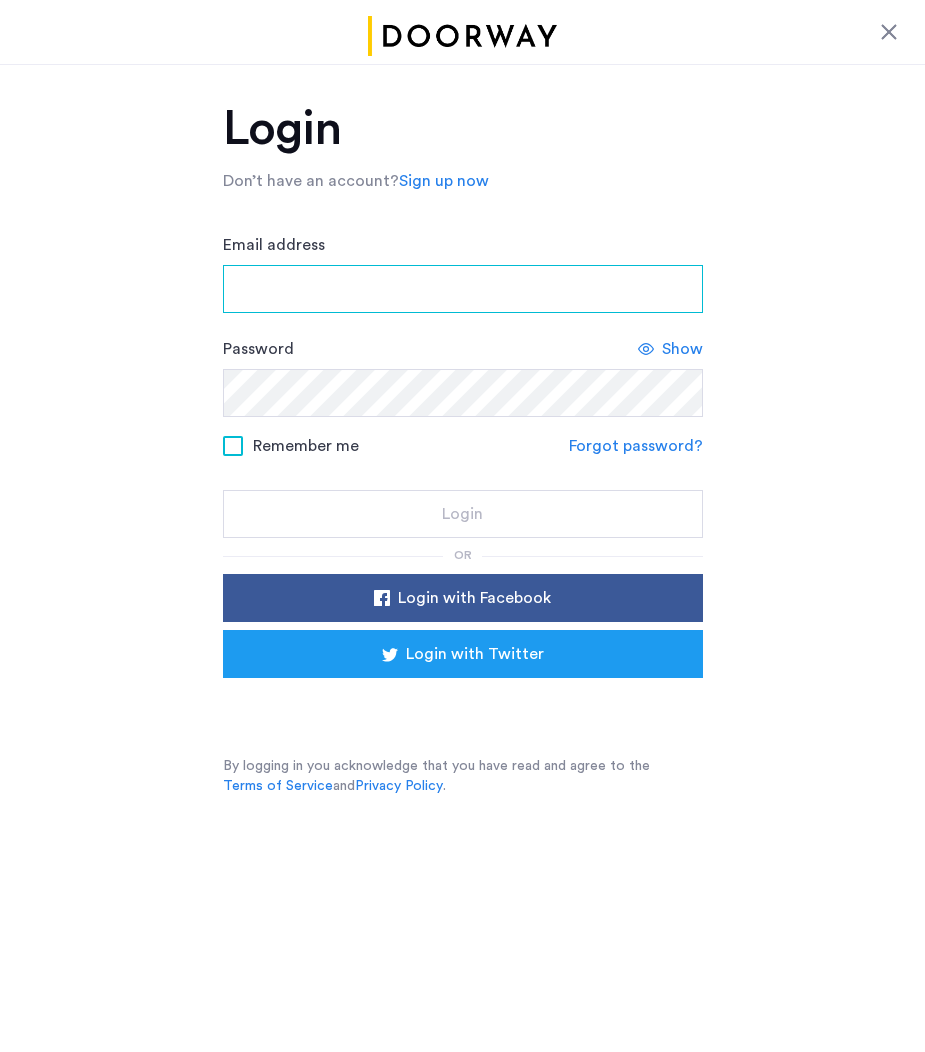 click on "Email address" at bounding box center [463, 289] 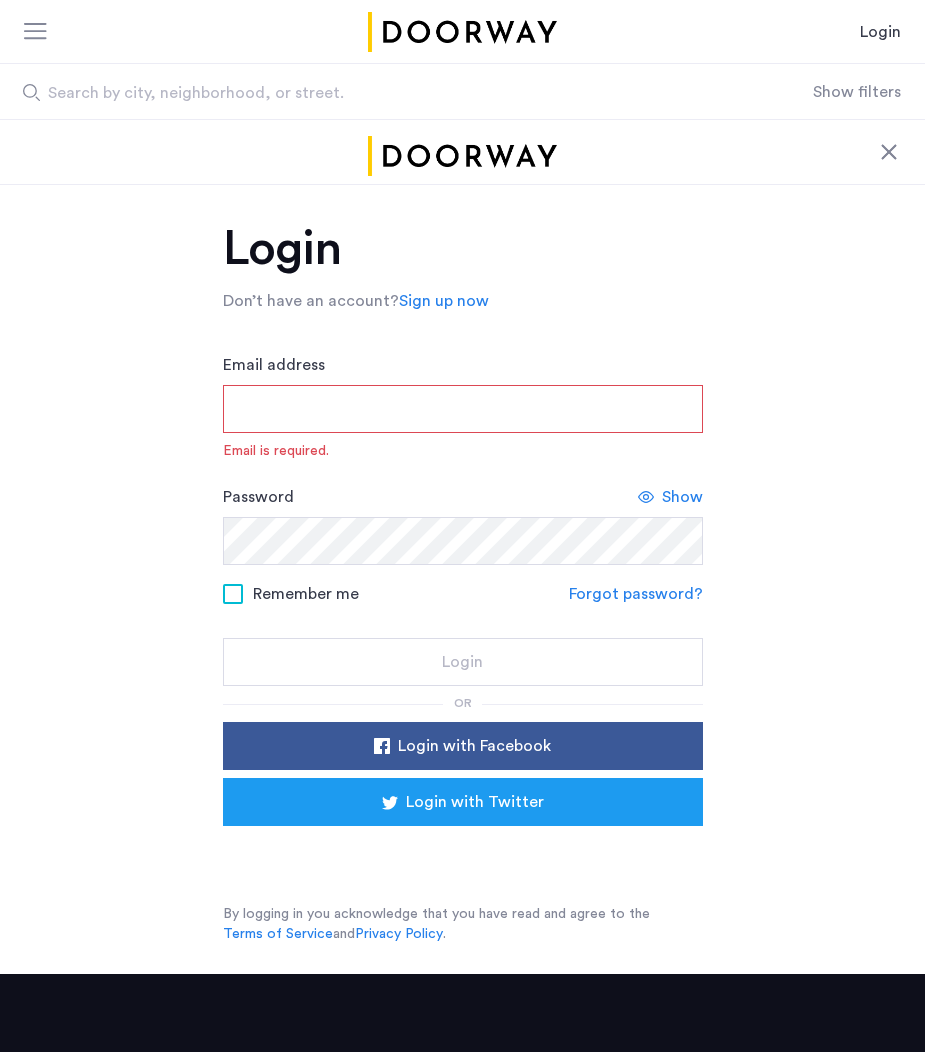 click on "Login" 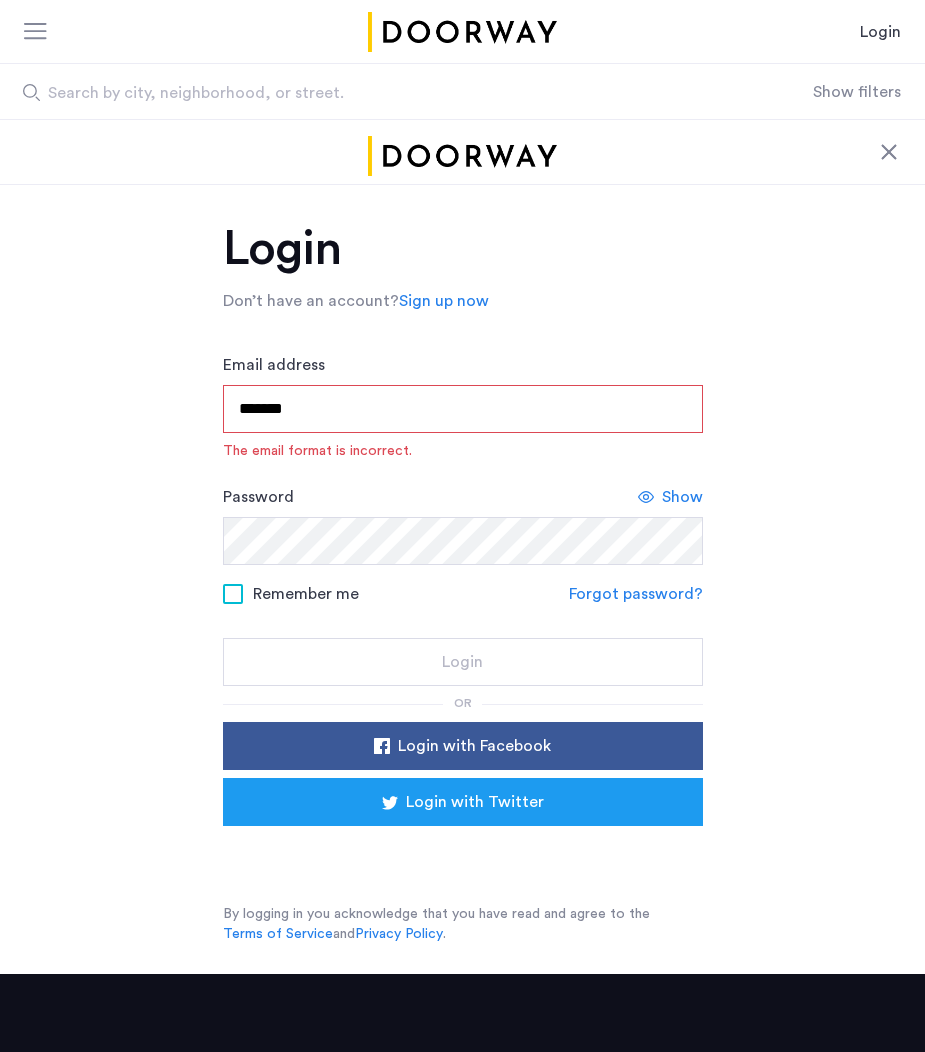 type on "**********" 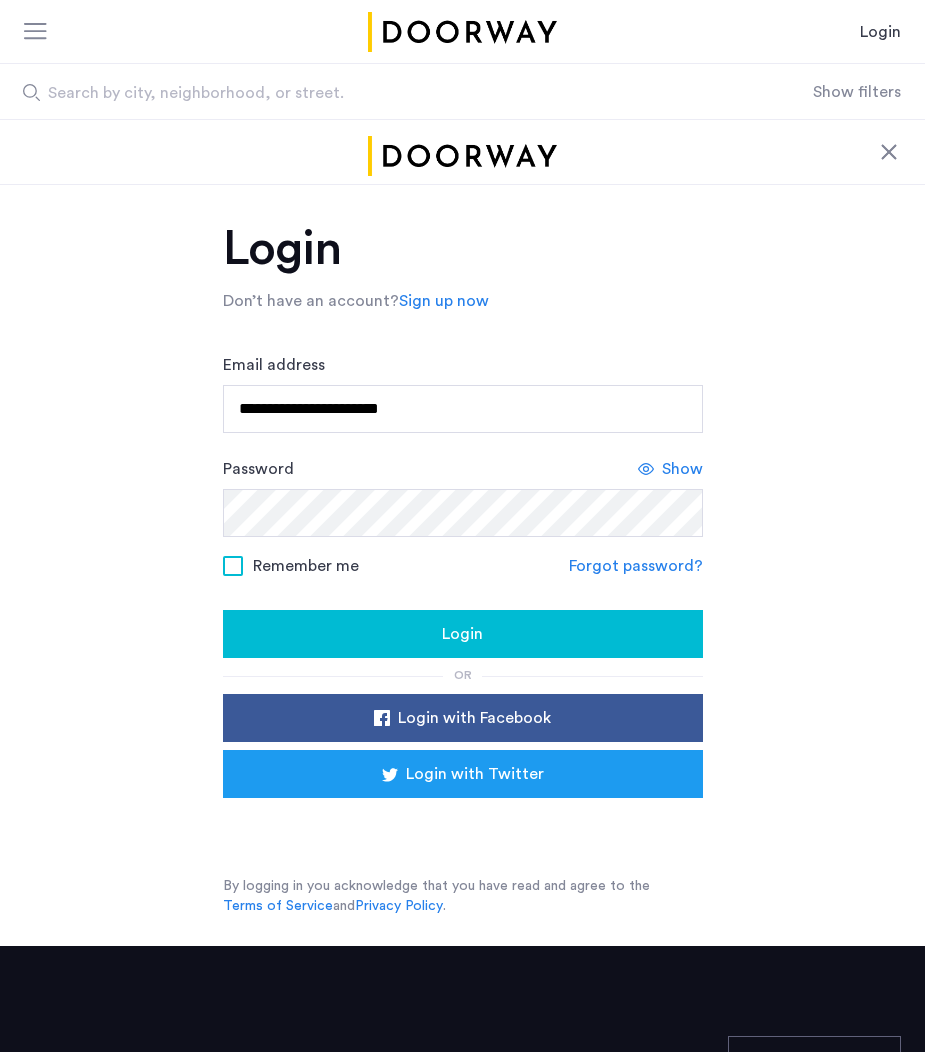 click on "Login" 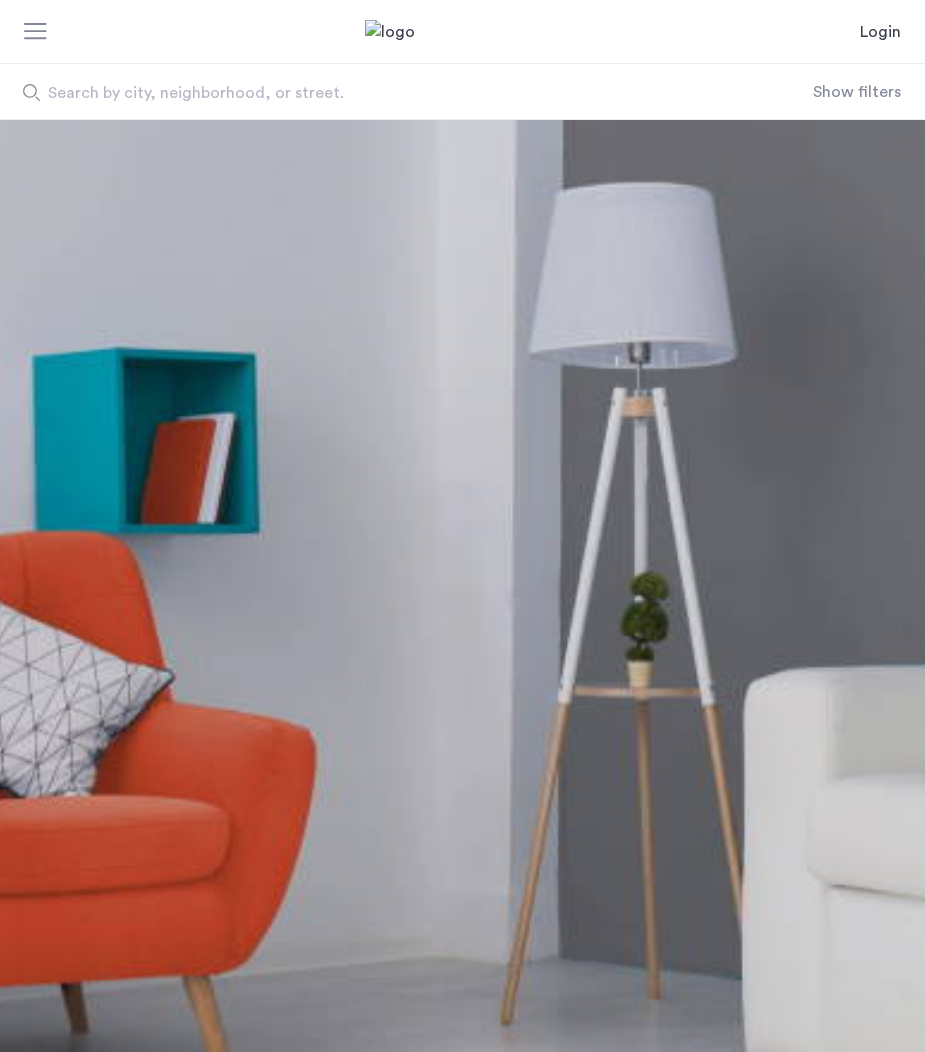 scroll, scrollTop: 0, scrollLeft: 0, axis: both 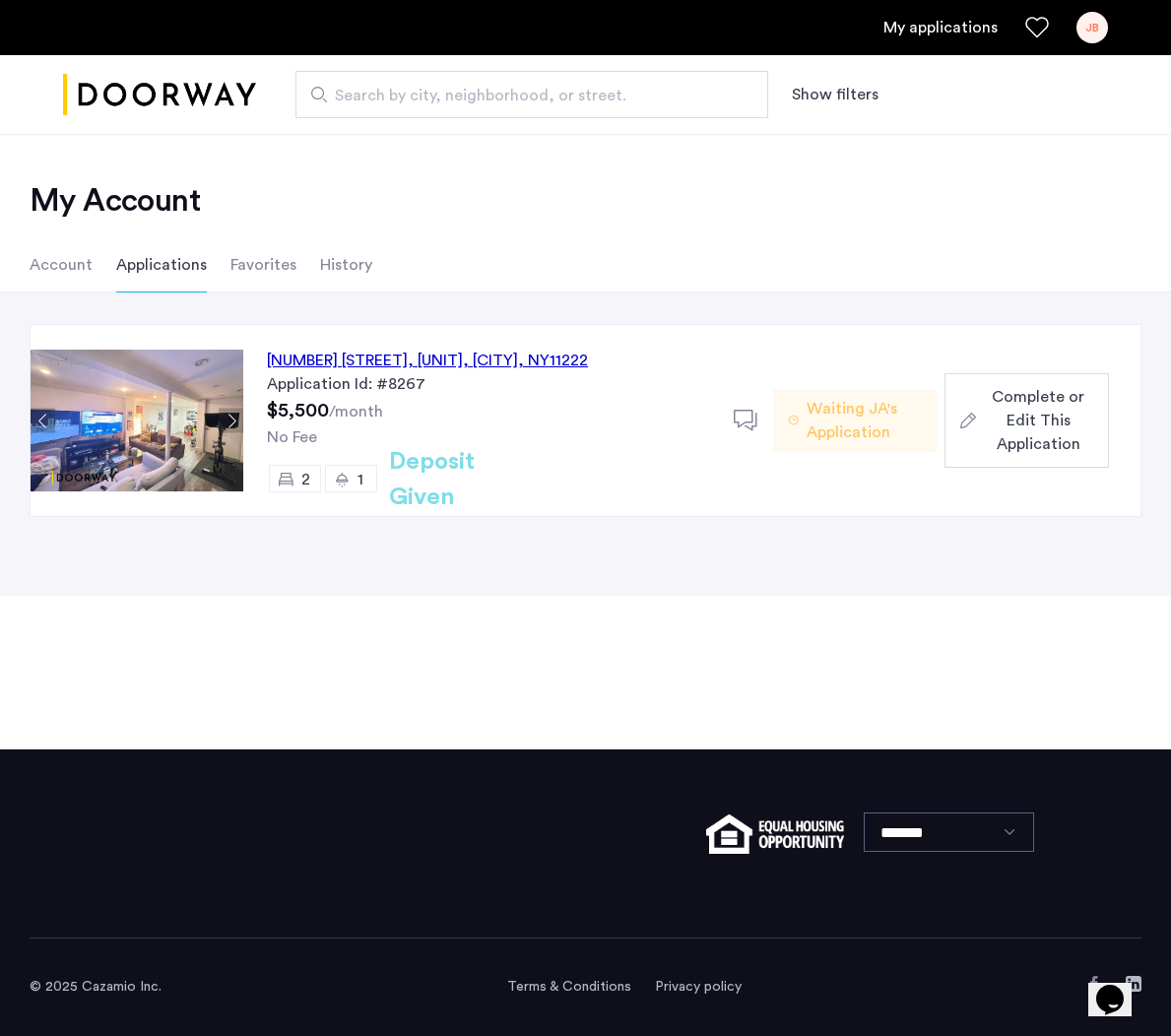 click on "[NUMBER] [STREET], [UNIT], [CITY], [STATE]  [APPLICATION_ID]  $[PRICE]  /month [FEE_INFO] [BEDROOM_INFO] [BATHROOM_INFO] [DEPOSIT_INFO]" 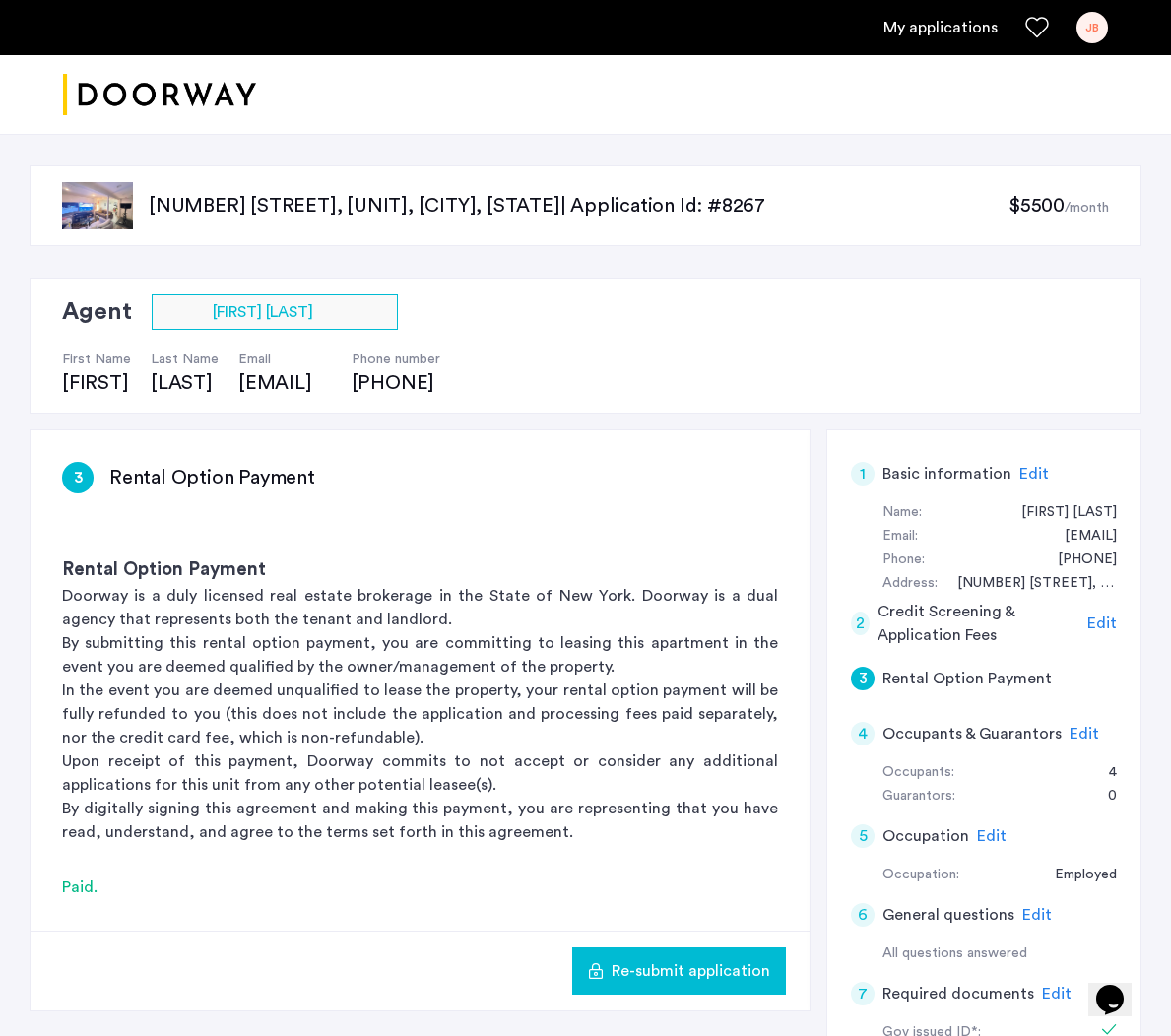 scroll, scrollTop: 1, scrollLeft: 0, axis: vertical 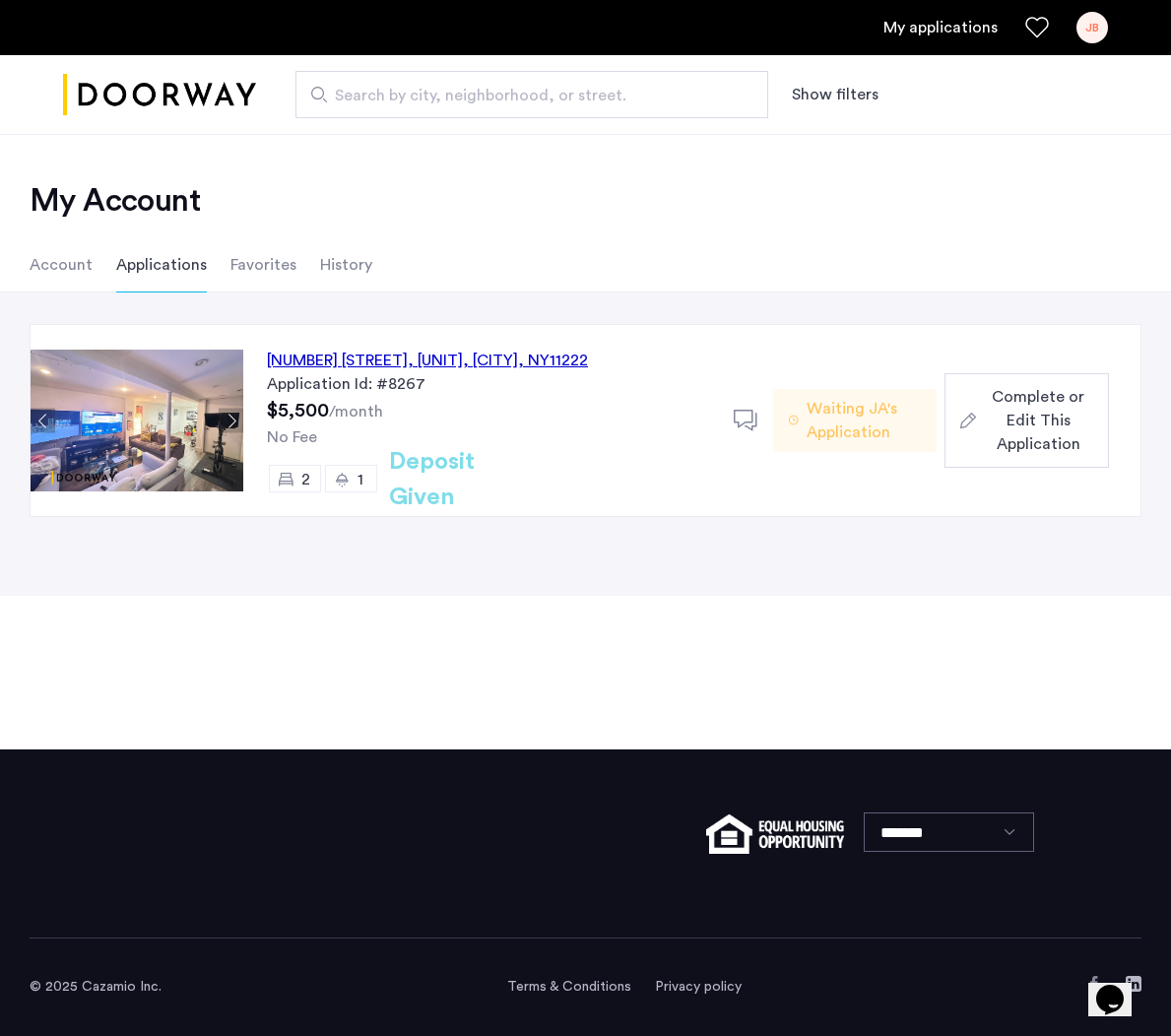 click on "Complete or Edit This Application" 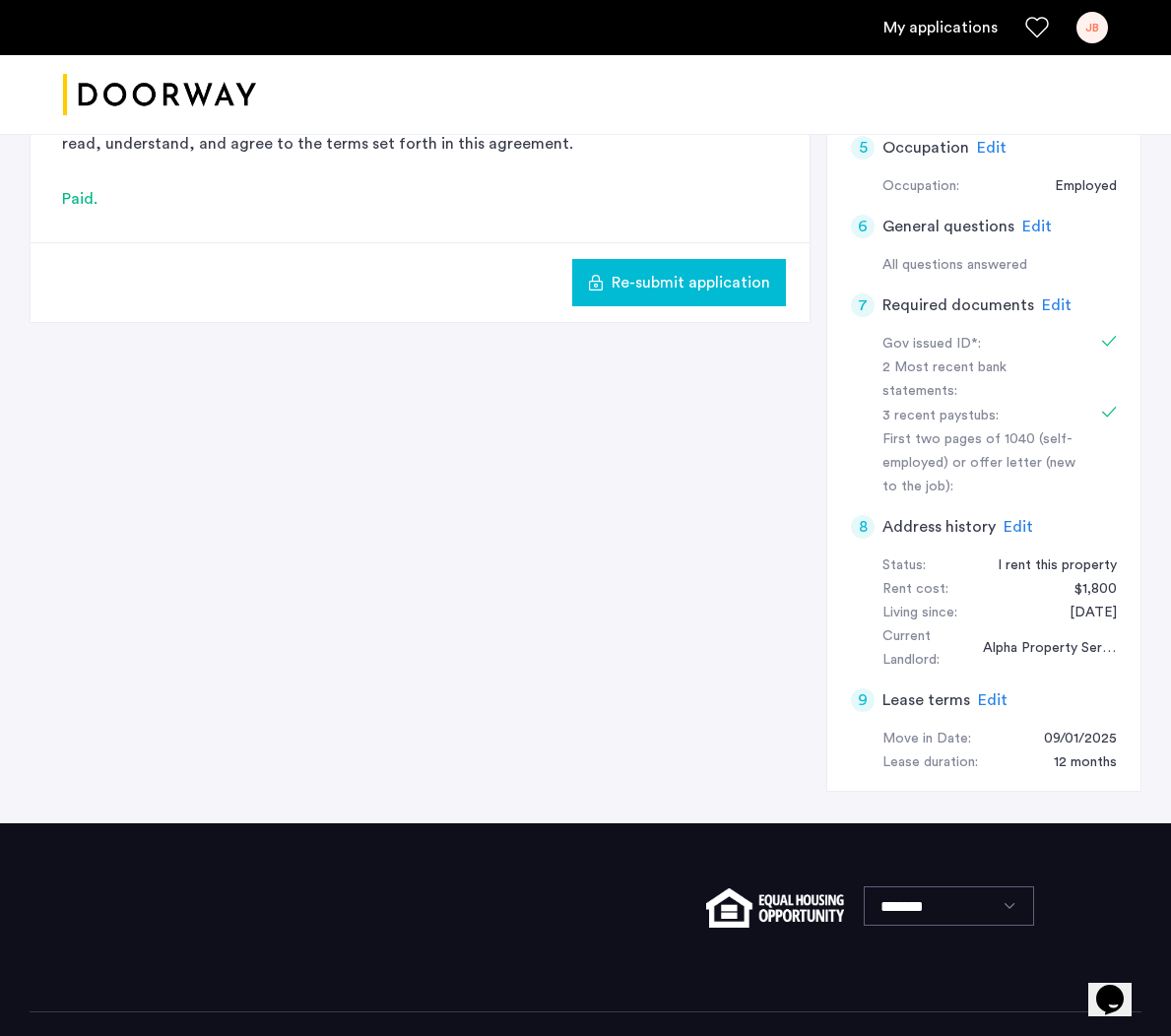 scroll, scrollTop: 677, scrollLeft: 0, axis: vertical 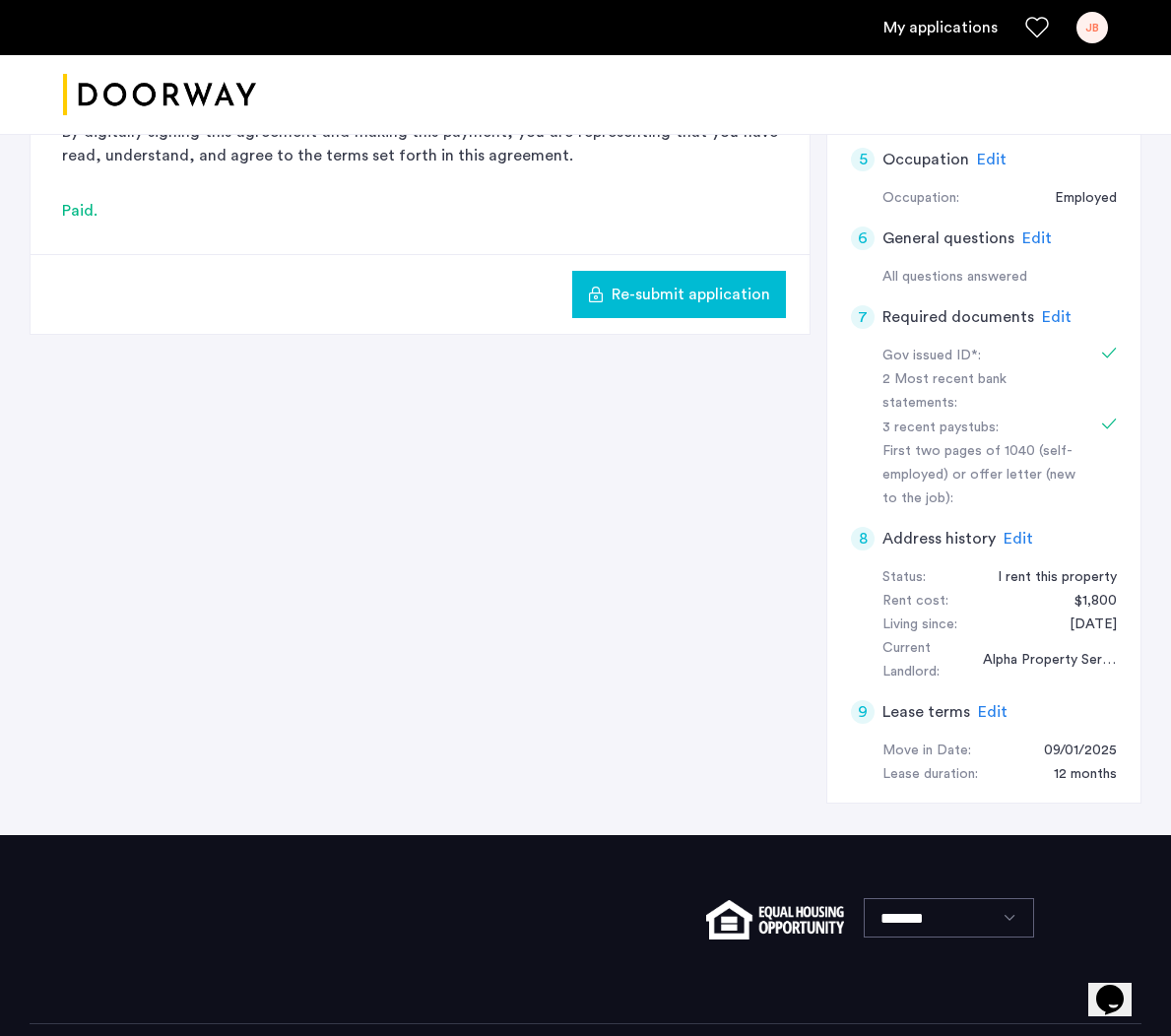 click on "Edit" 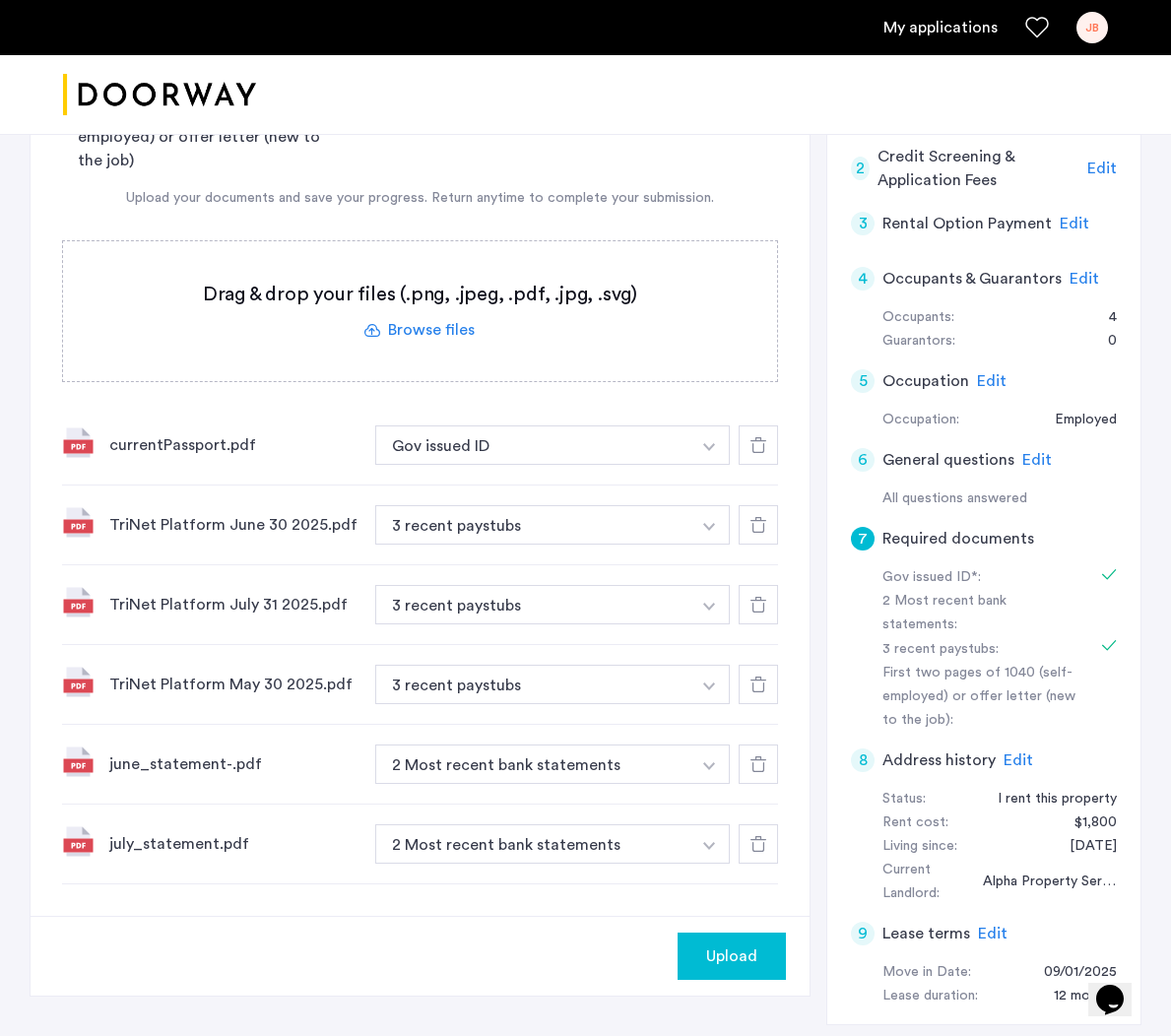 scroll, scrollTop: 471, scrollLeft: 0, axis: vertical 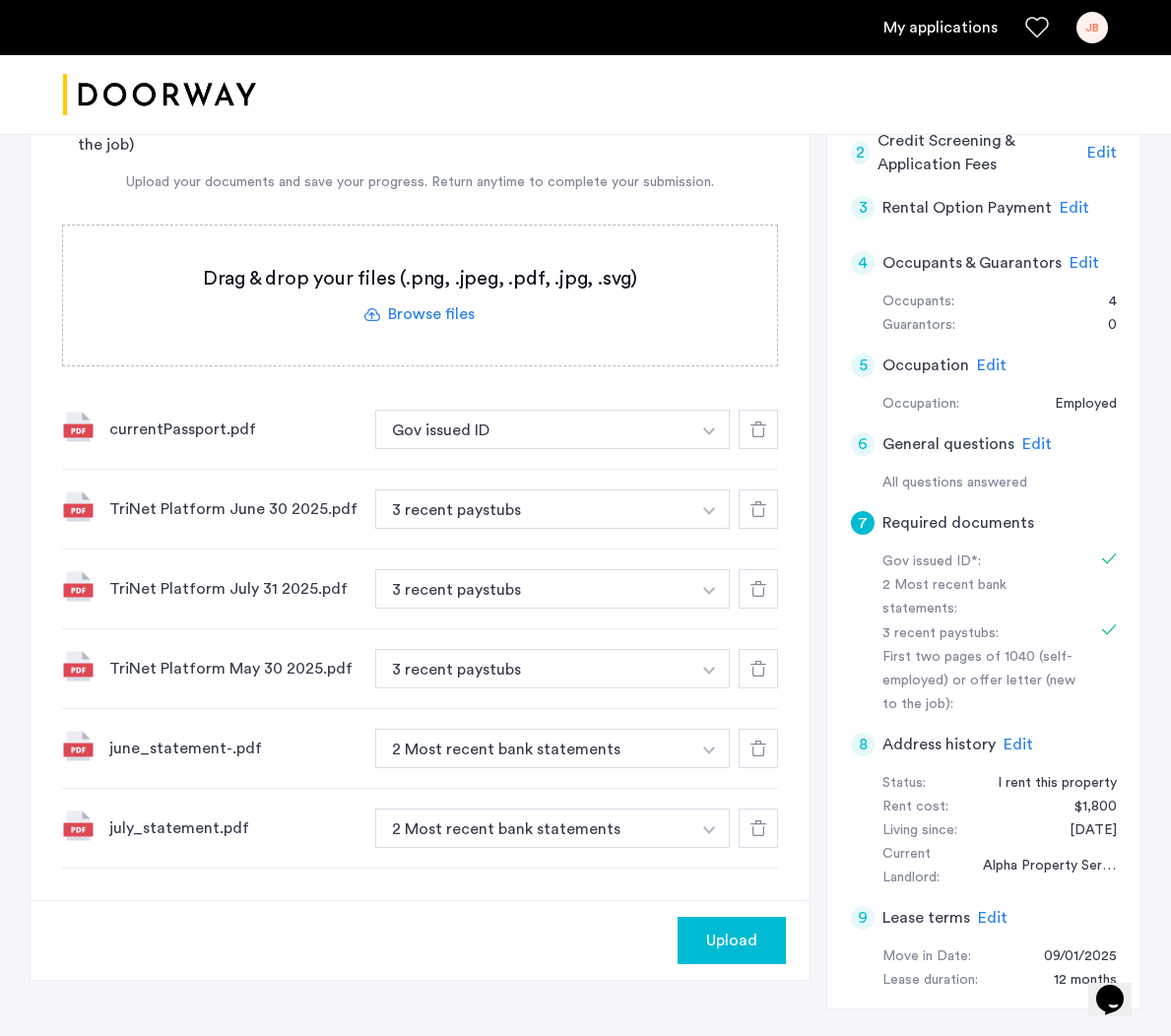 click on "Upload" 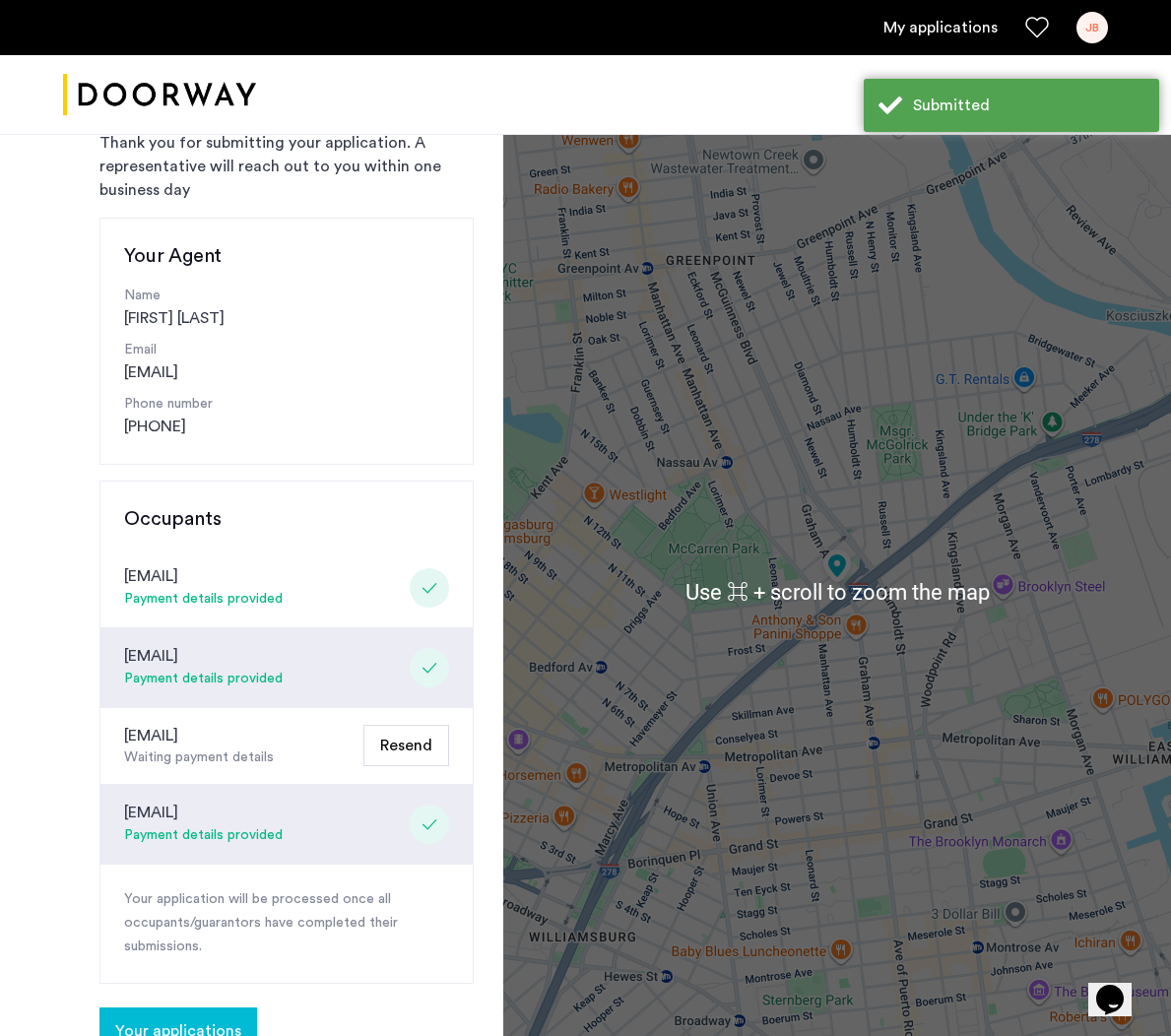 scroll, scrollTop: 134, scrollLeft: 0, axis: vertical 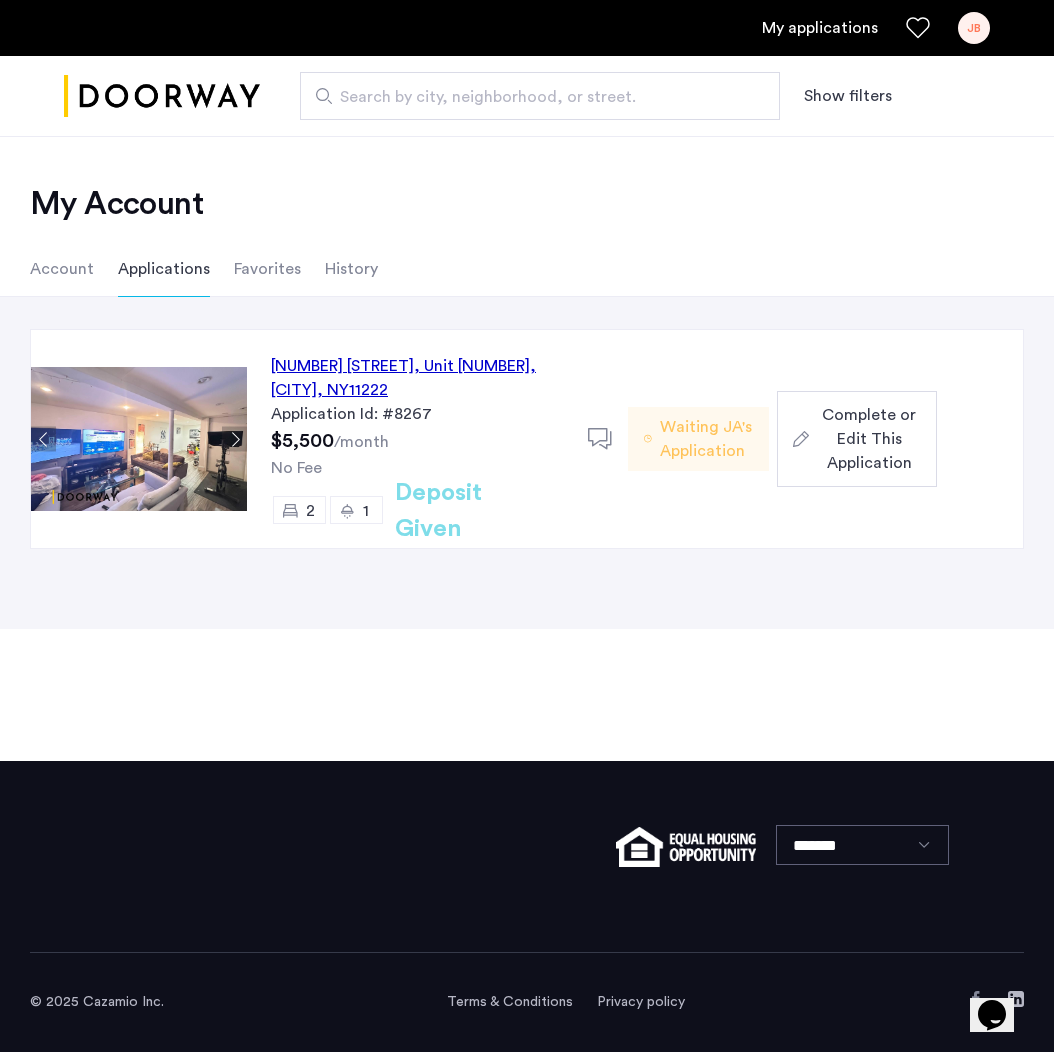 click on "[NUMBER] [STREET], [UNIT], [CITY], [STATE]  [APPLICATION_ID]  $[PRICE]  /month [FEE_INFO] [BEDROOM_INFO] [BATHROOM_INFO] [DEPOSIT_INFO]" 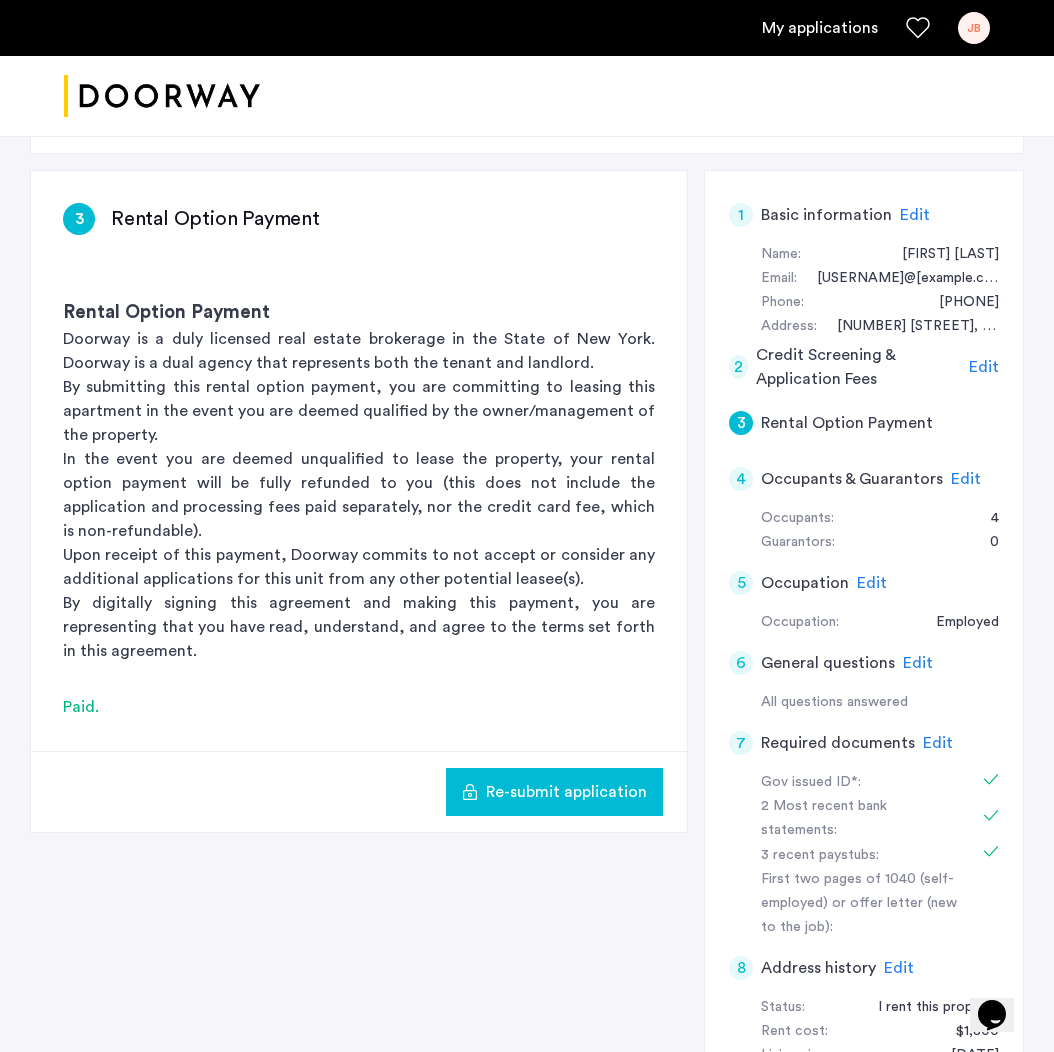 scroll, scrollTop: 308, scrollLeft: 0, axis: vertical 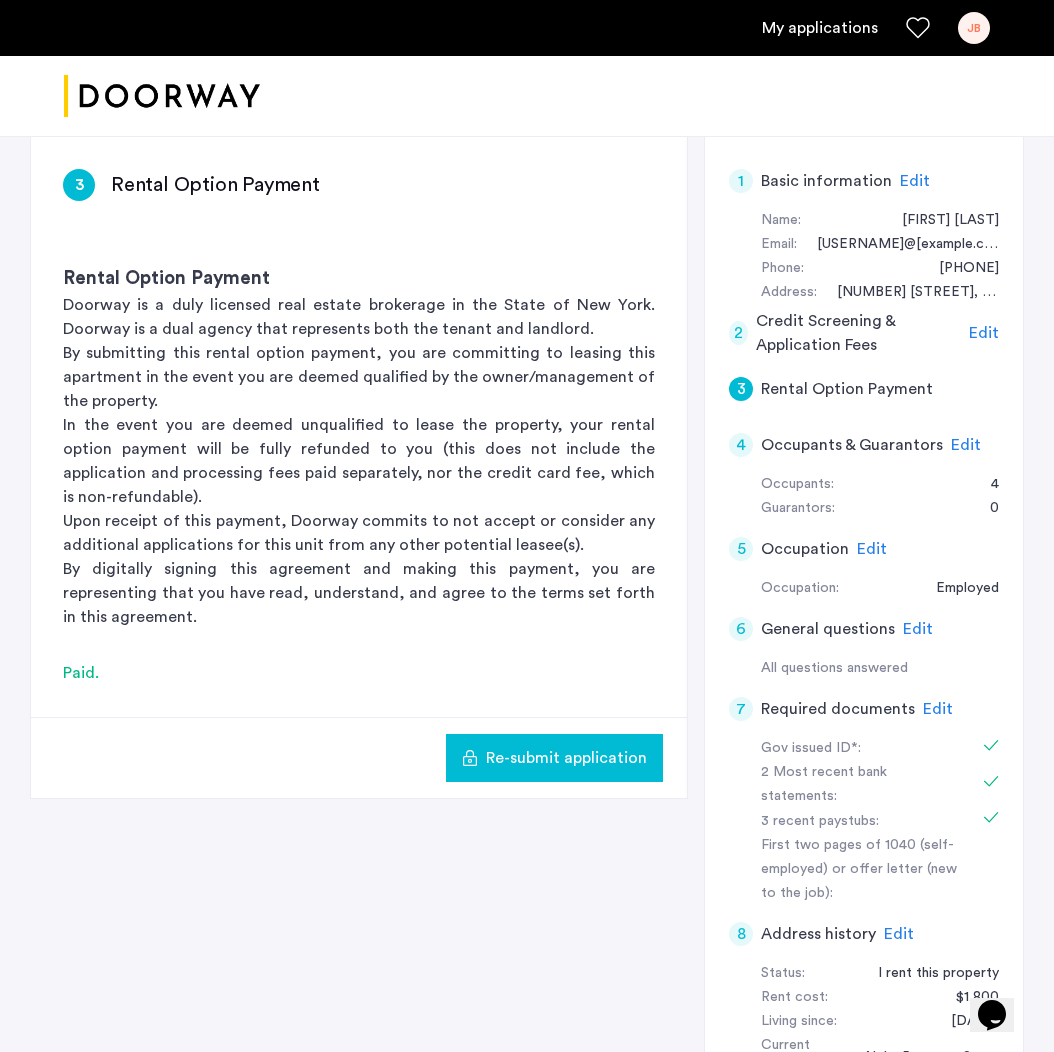 click on "Edit" 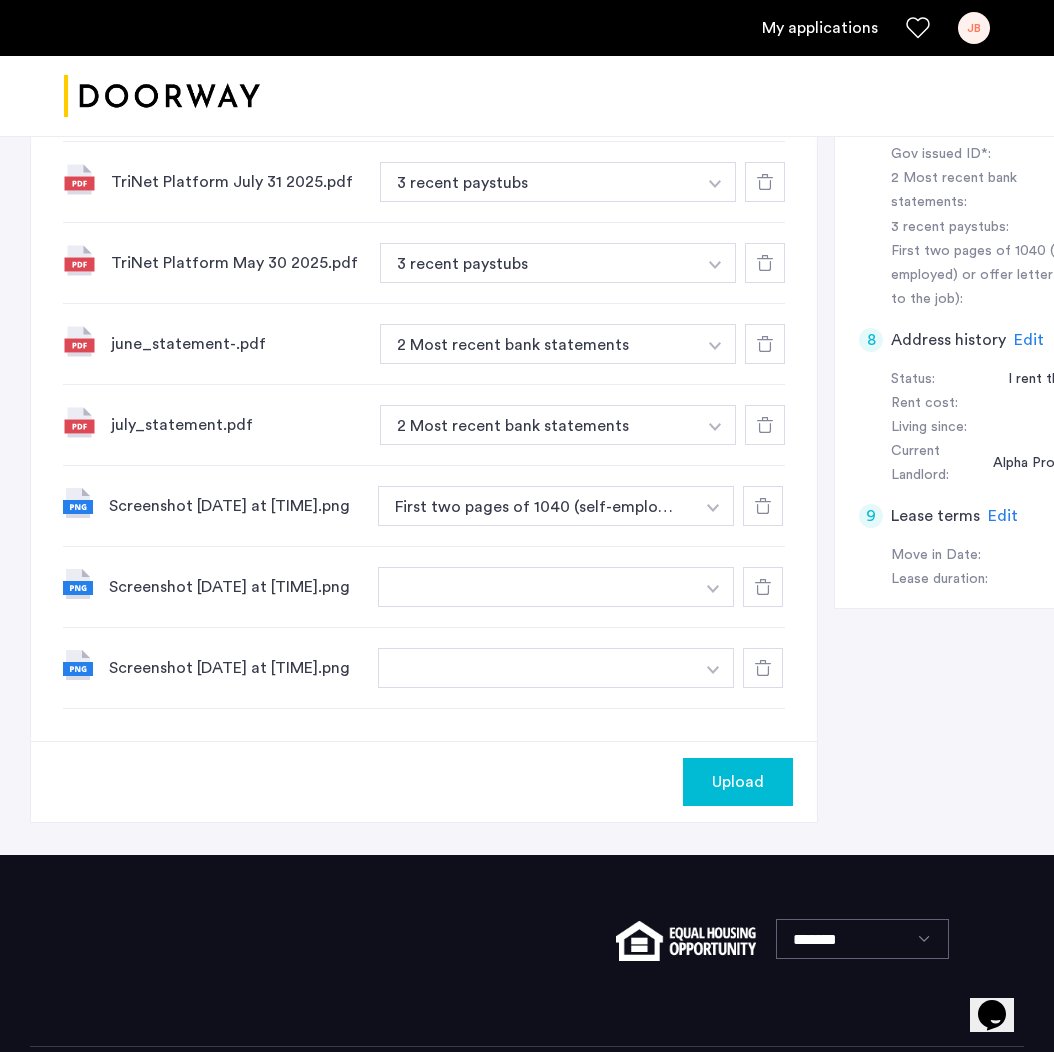 scroll, scrollTop: 882, scrollLeft: 0, axis: vertical 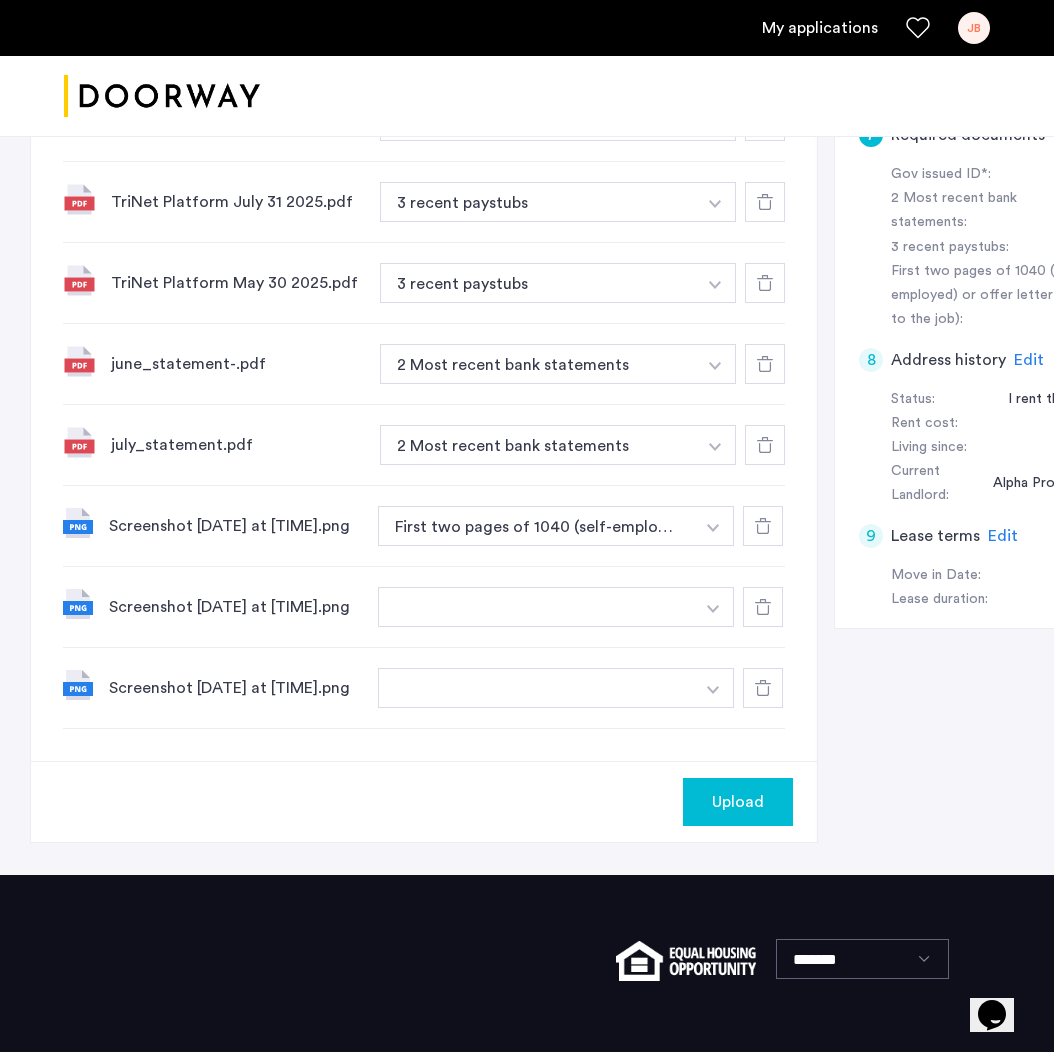 click at bounding box center (715, 42) 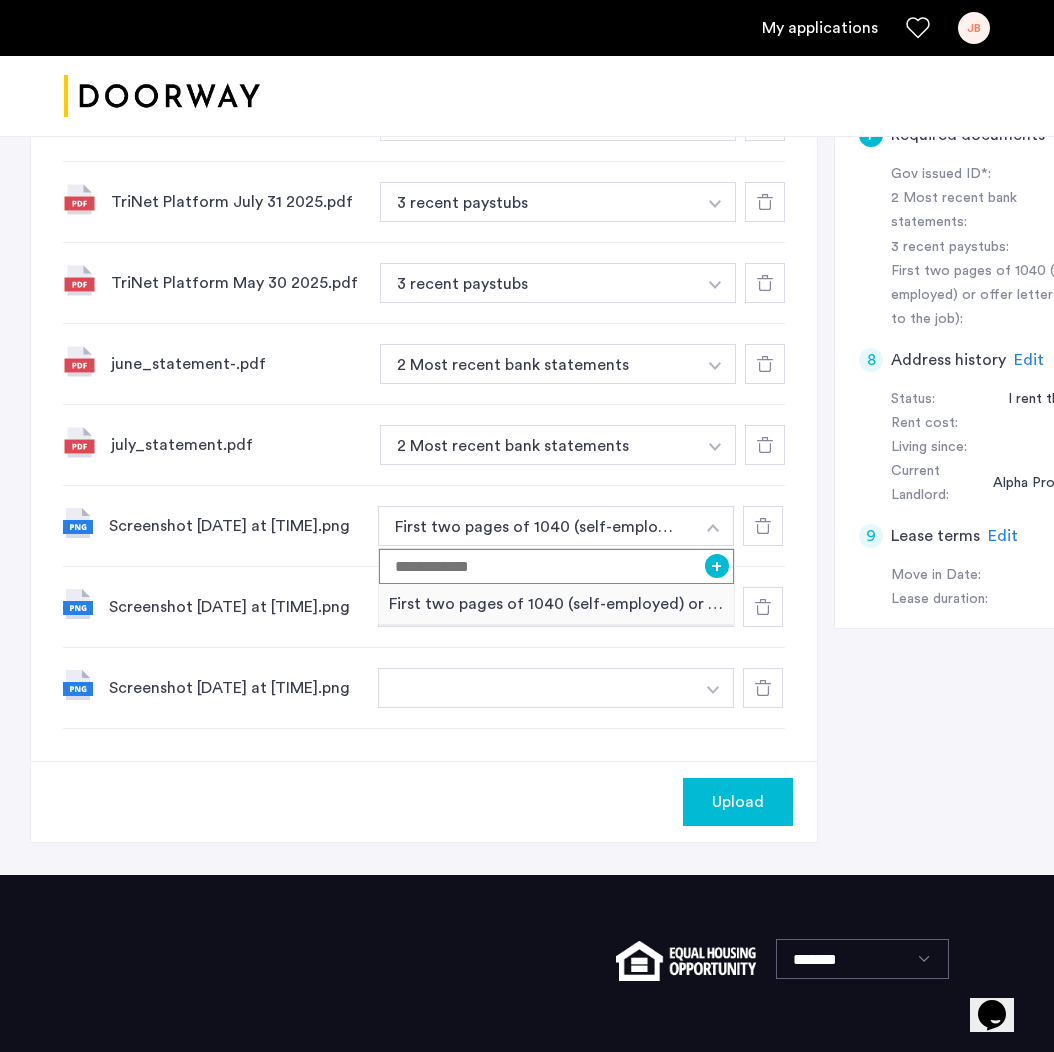 click at bounding box center [556, 566] 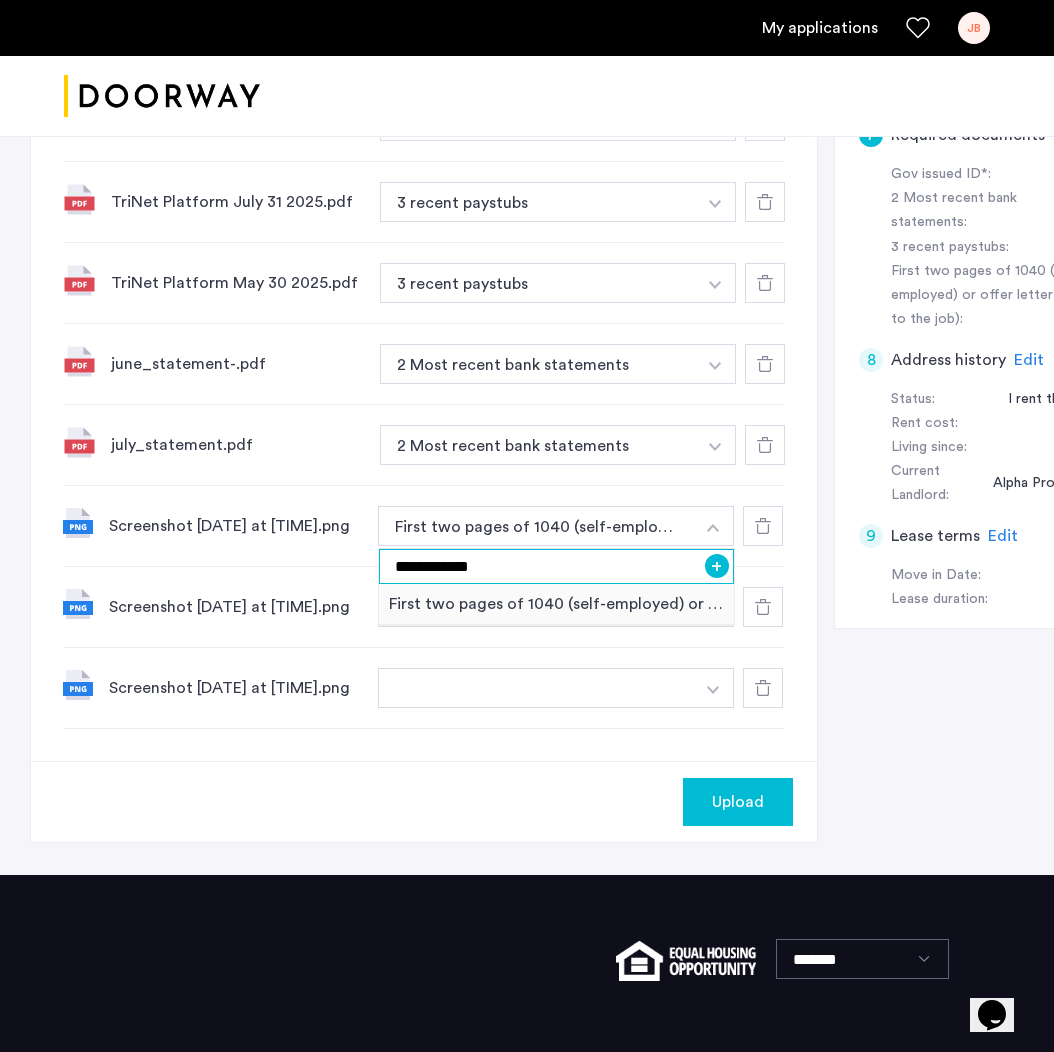 type on "**********" 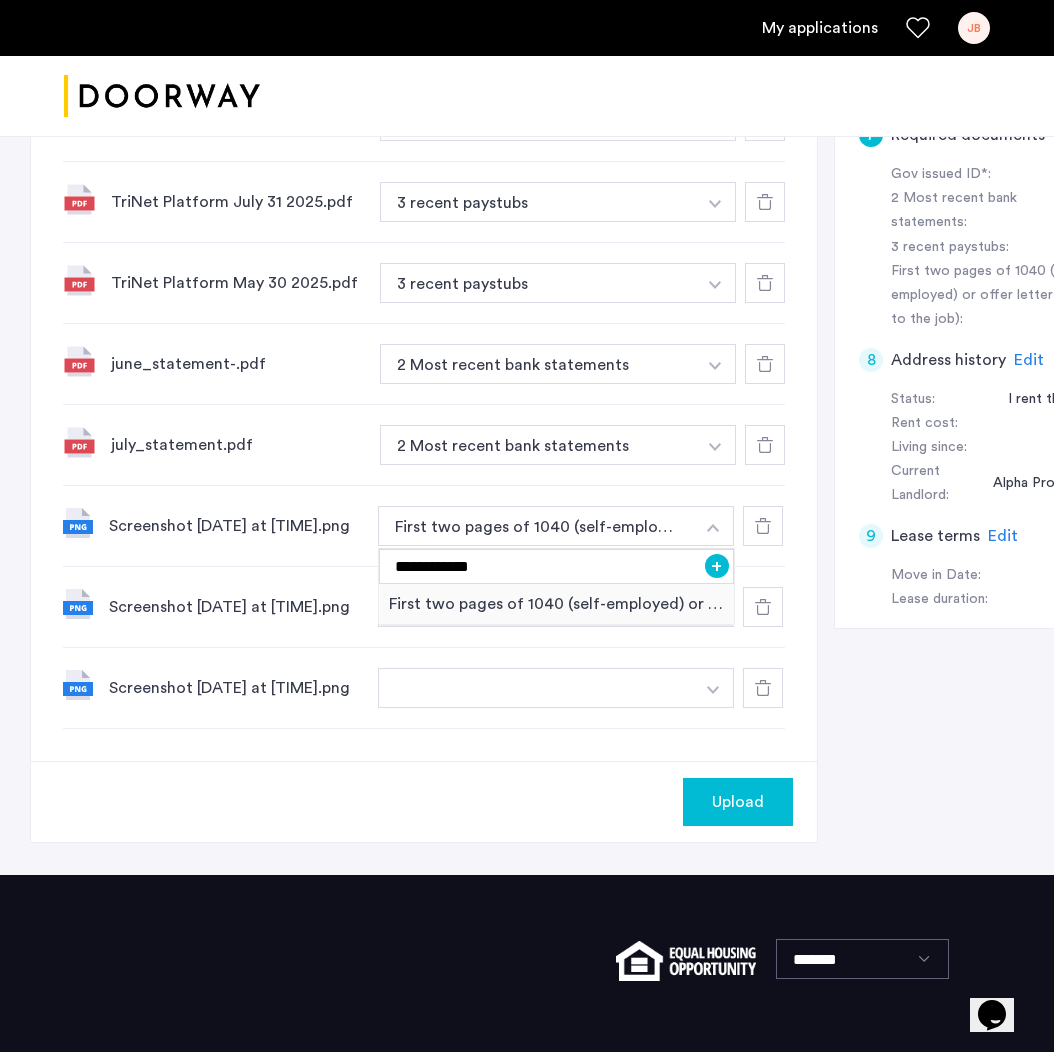 click on "+" at bounding box center [717, 566] 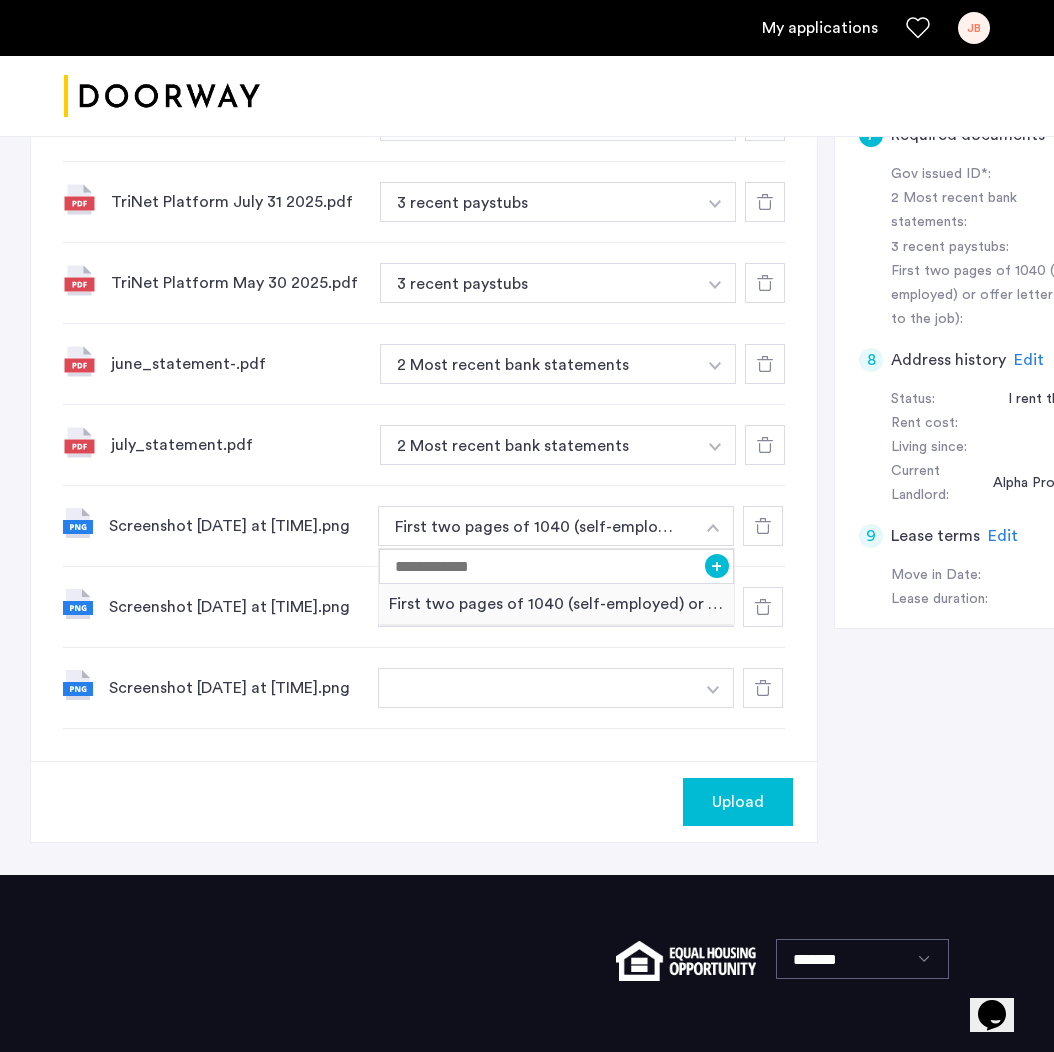 scroll, scrollTop: 906, scrollLeft: 0, axis: vertical 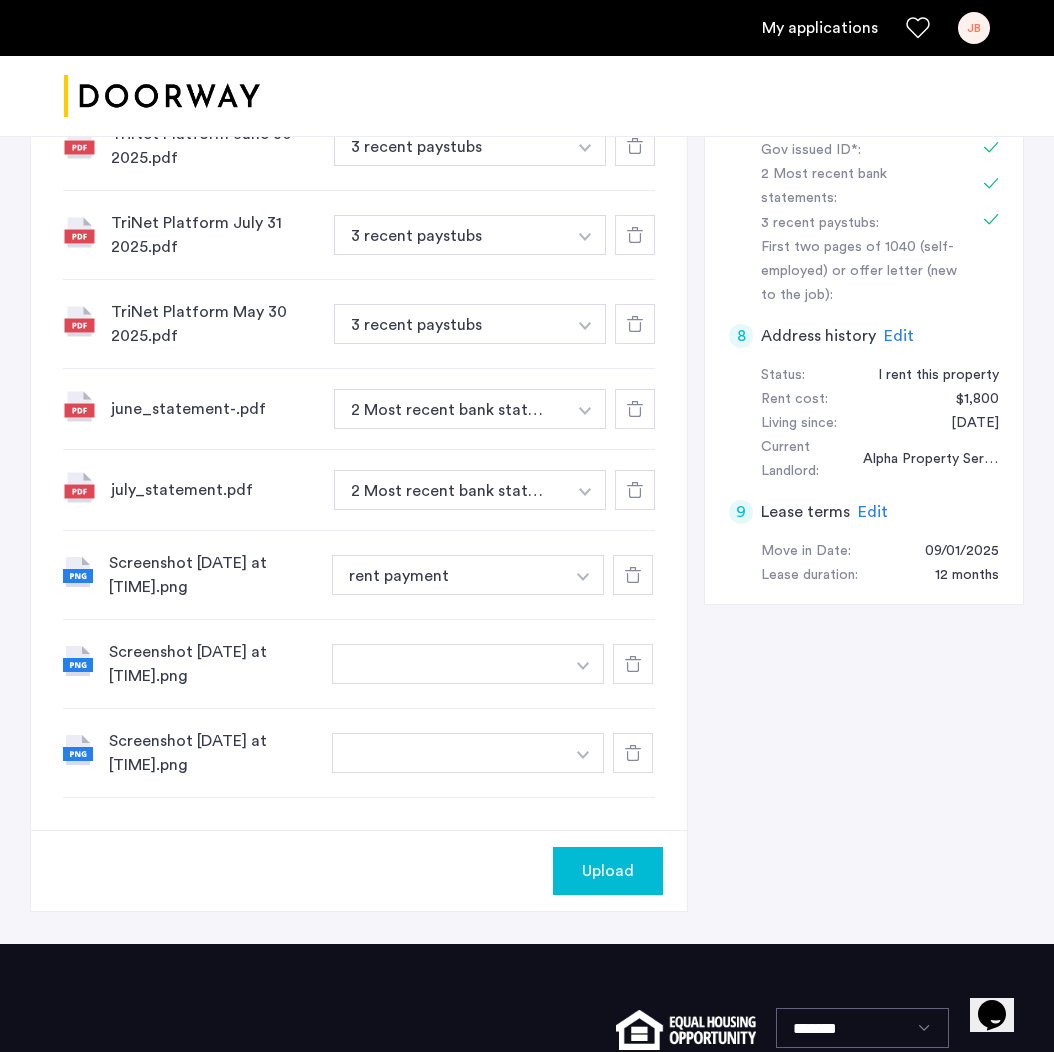 click at bounding box center [448, 664] 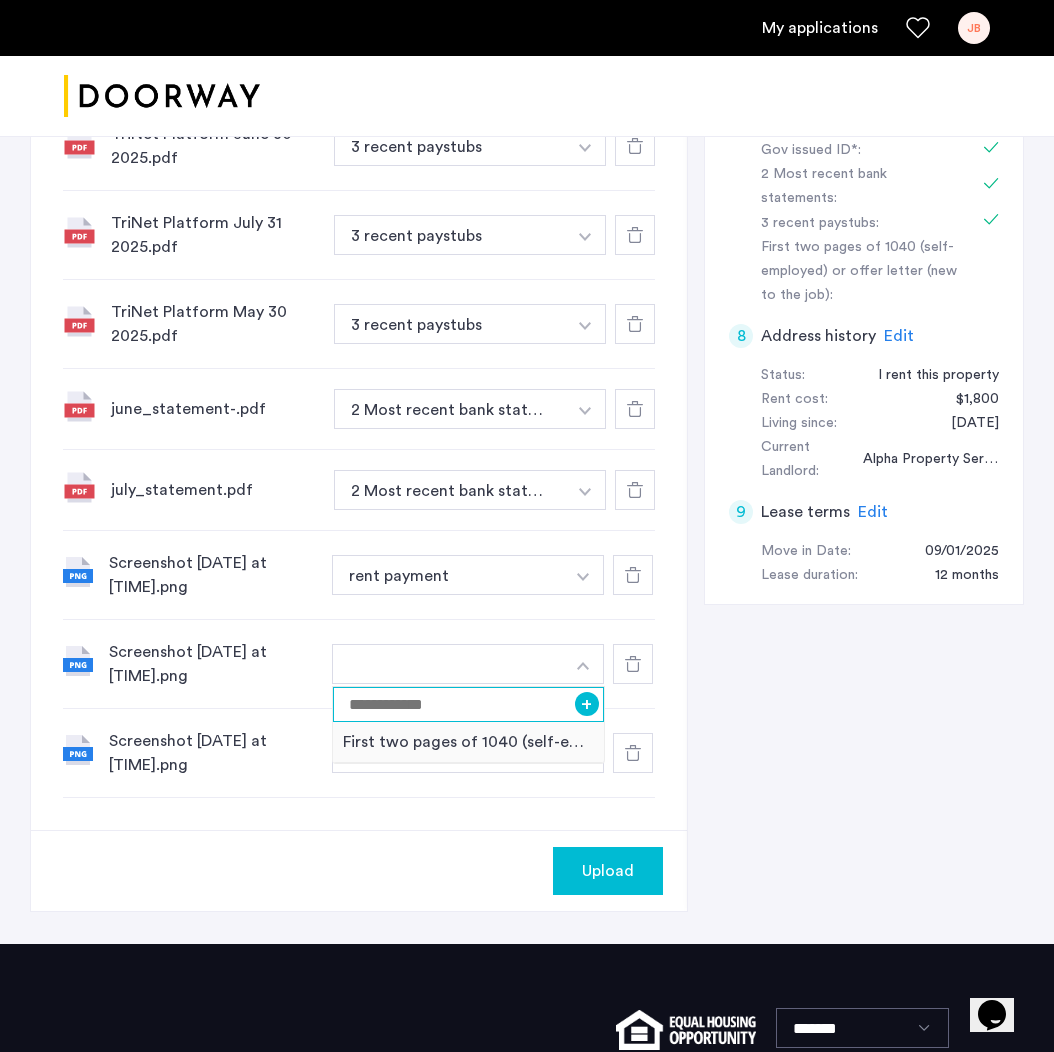 click at bounding box center [468, 704] 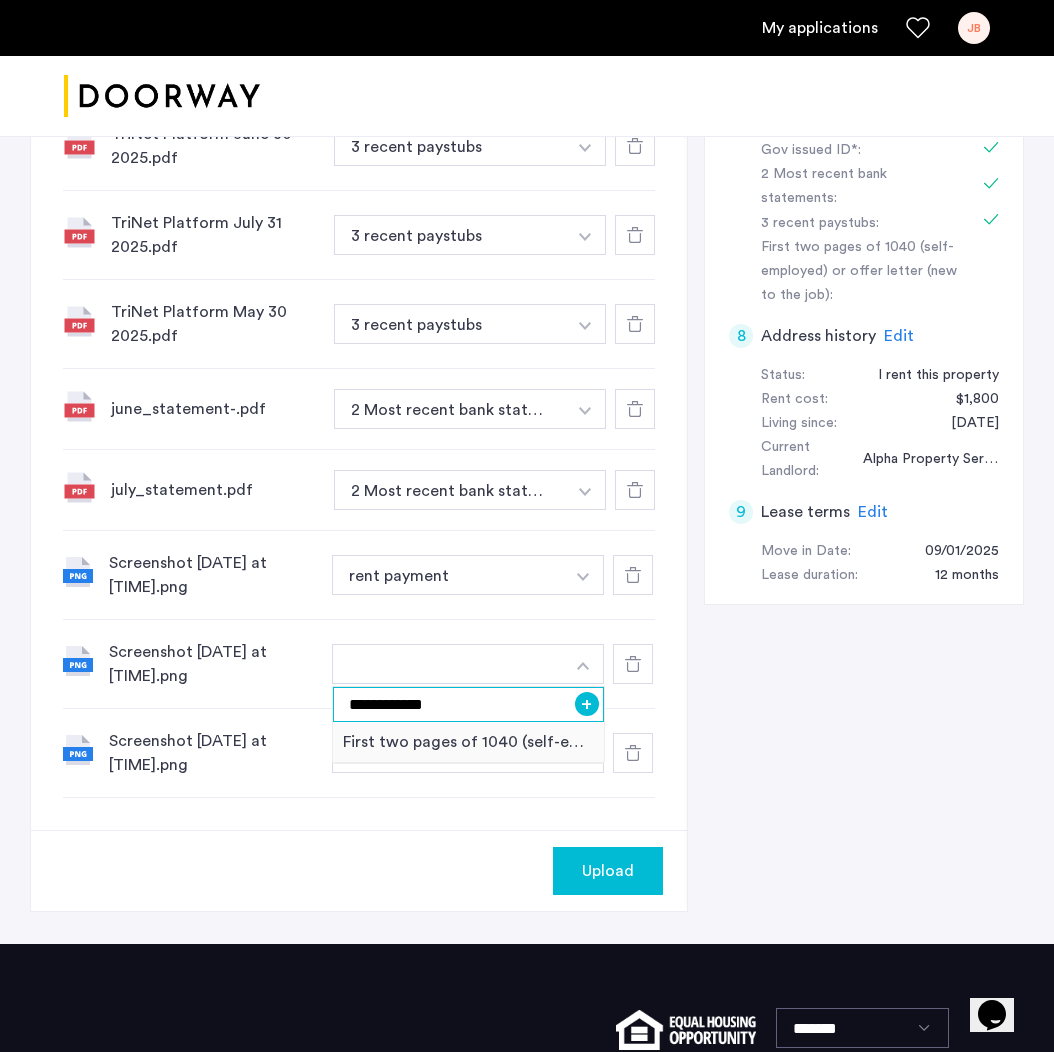 type on "**********" 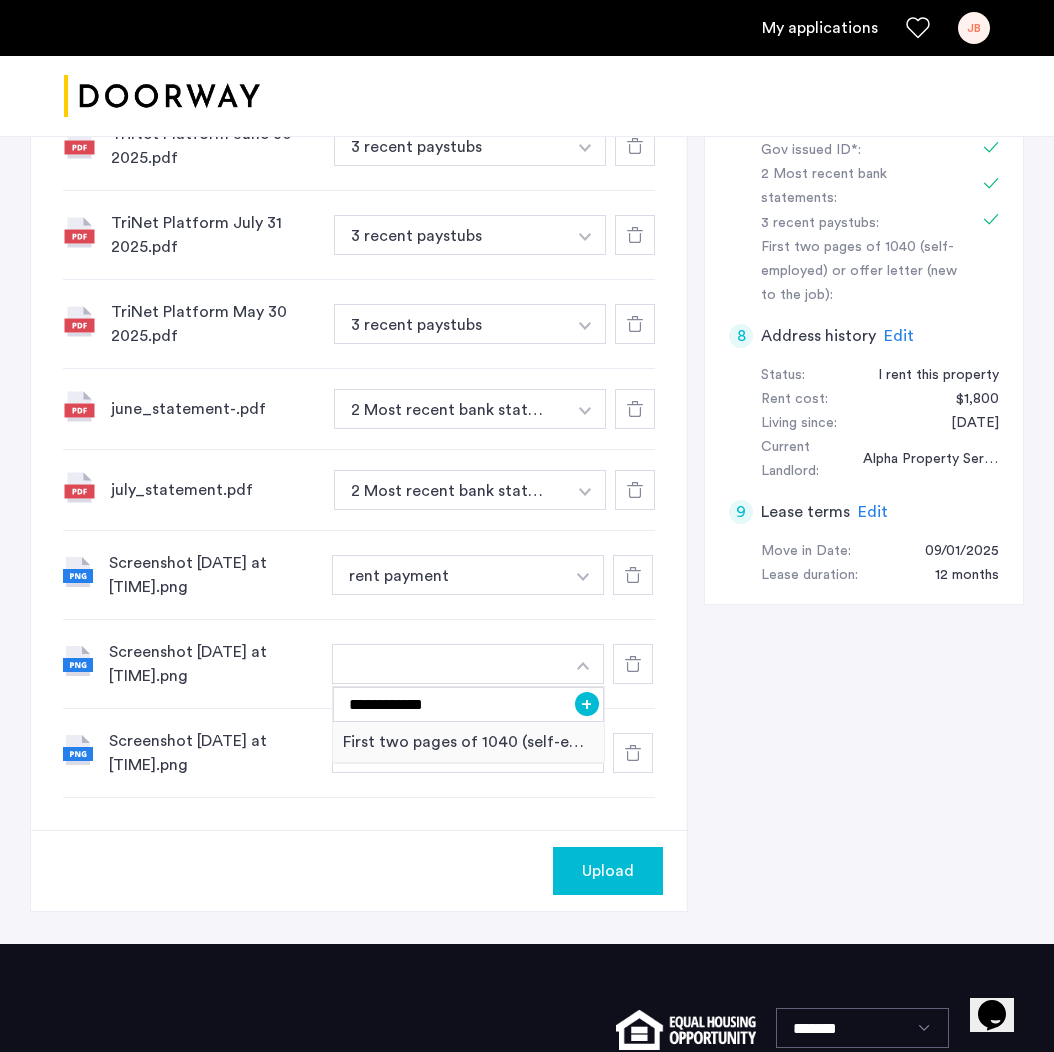 click on "+" at bounding box center (587, 704) 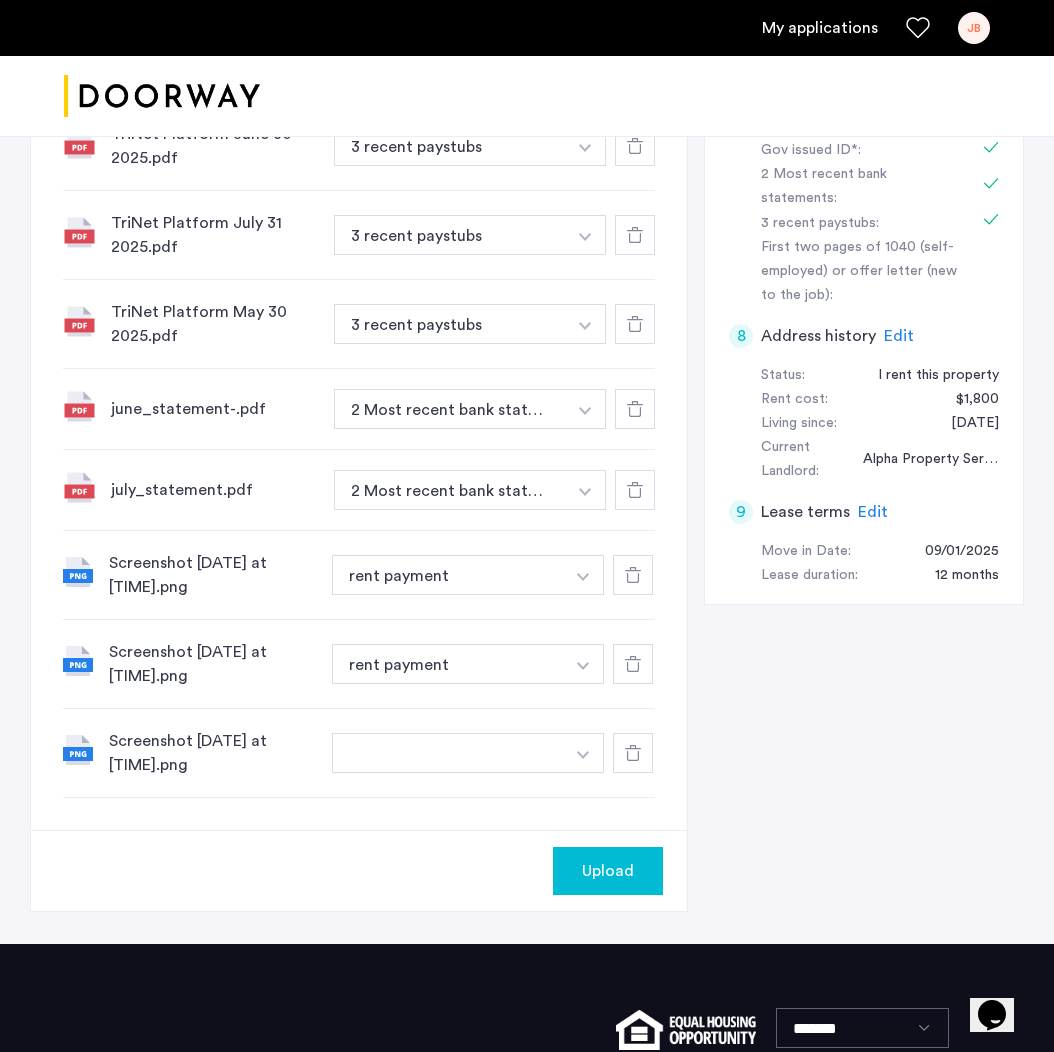 click at bounding box center [450, 61] 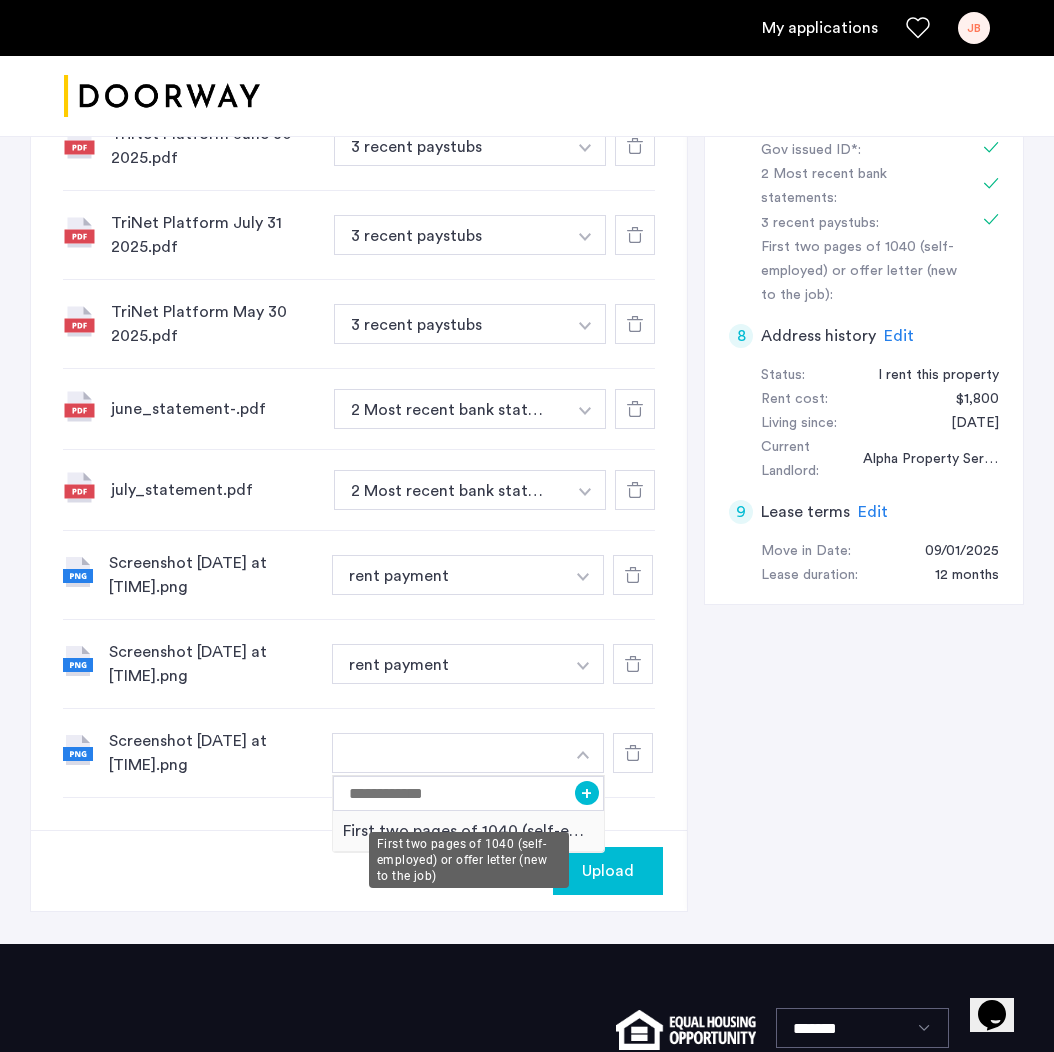 click on "First two pages of 1040 (self-employed) or offer letter (new to the job)" at bounding box center [468, 831] 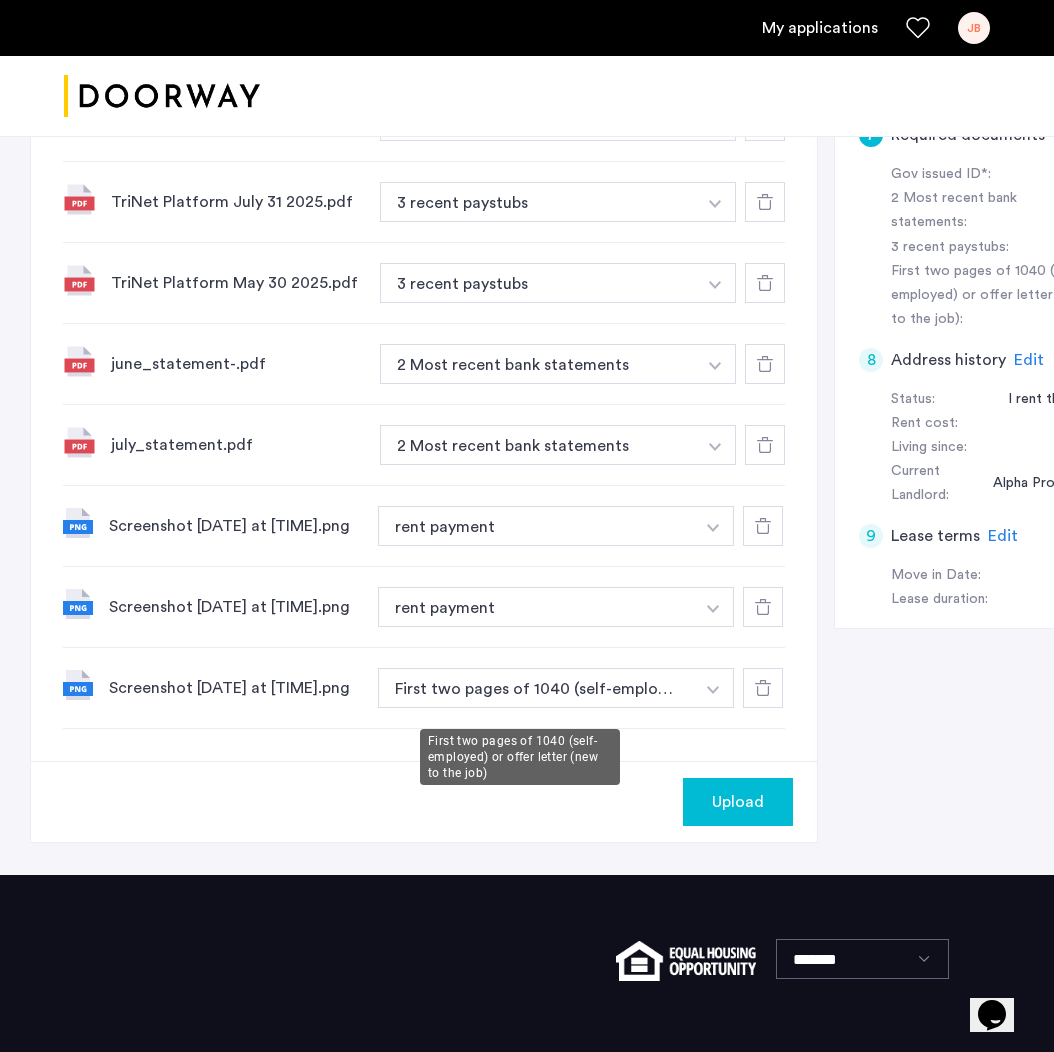 click on "First two pages of 1040 (self-employed) or offer letter (new to the job)" at bounding box center [536, 688] 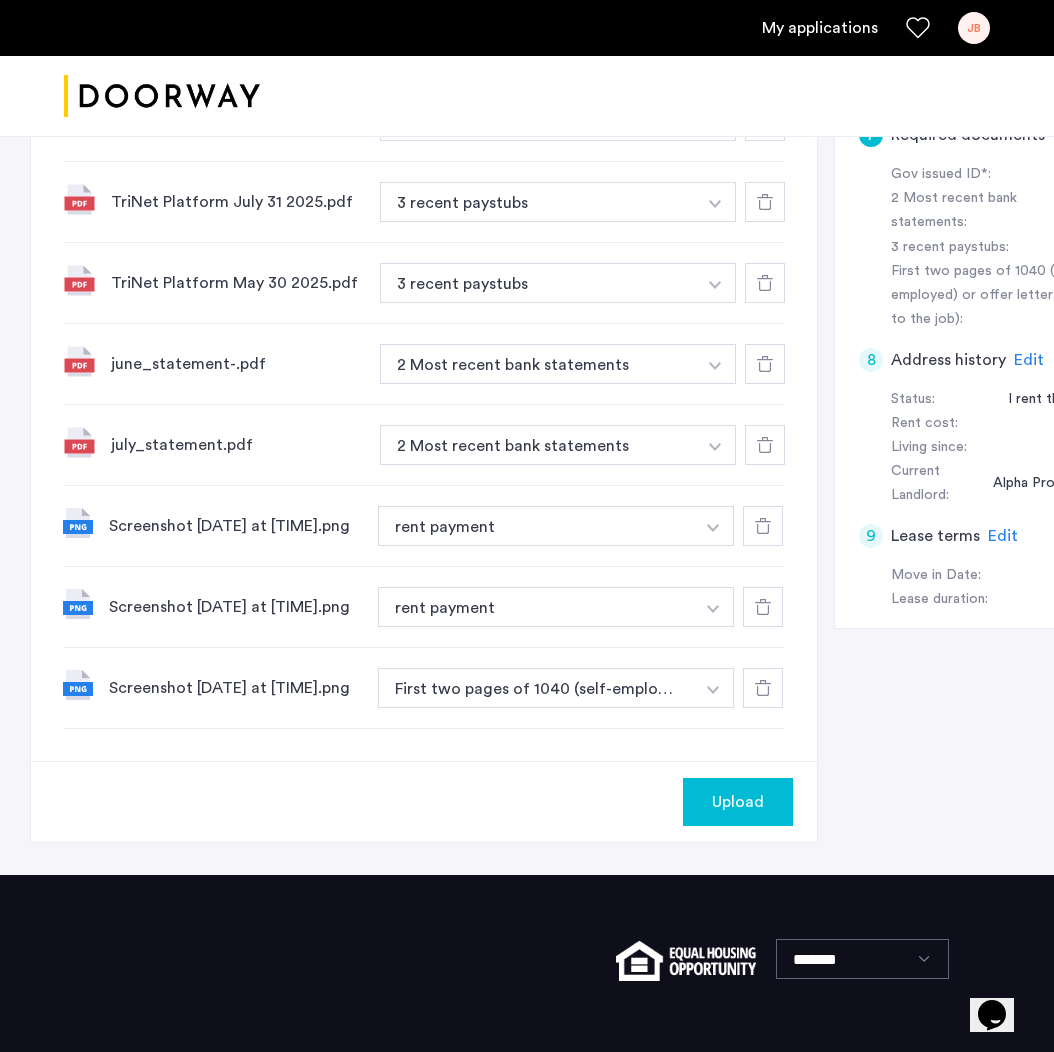 click at bounding box center [715, 40] 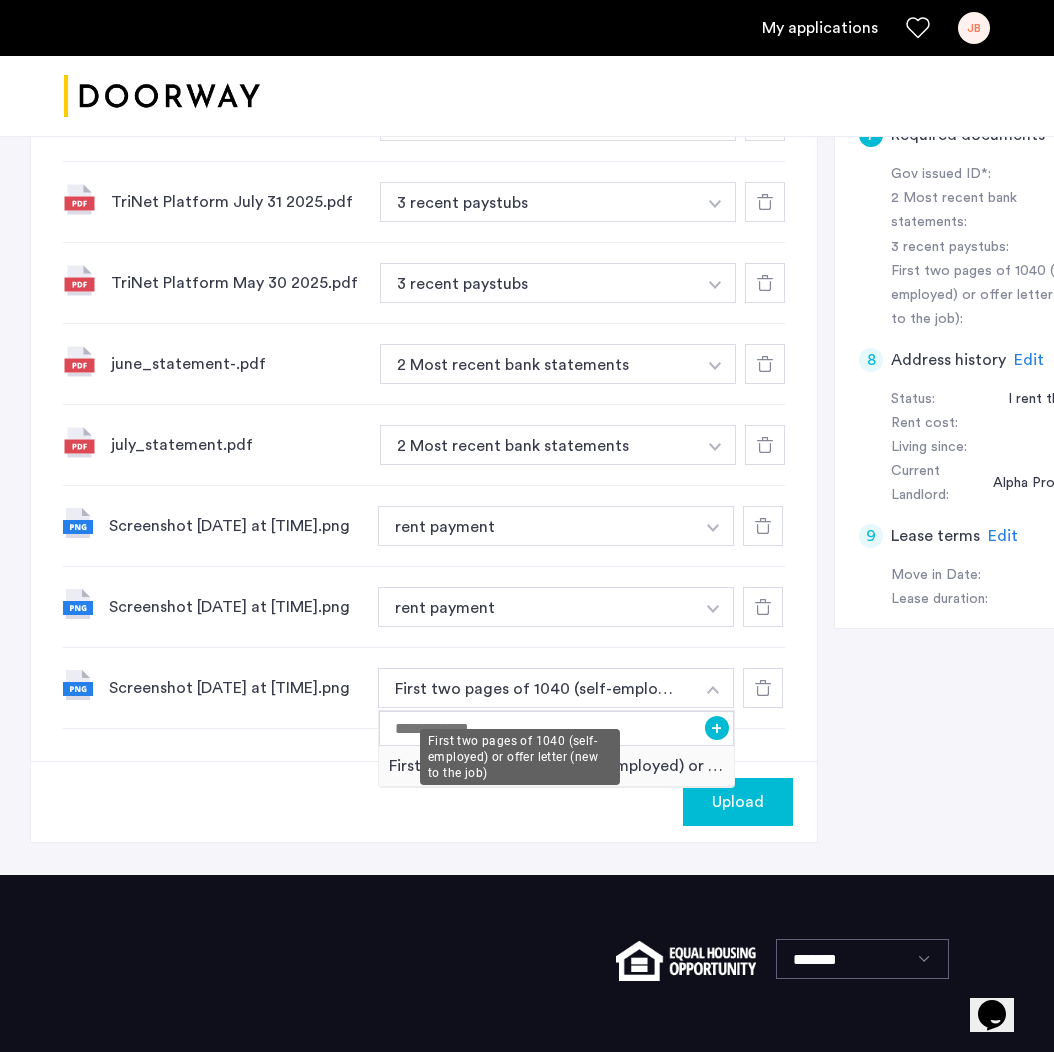click on "First two pages of 1040 (self-employed) or offer letter (new to the job)" at bounding box center (536, 688) 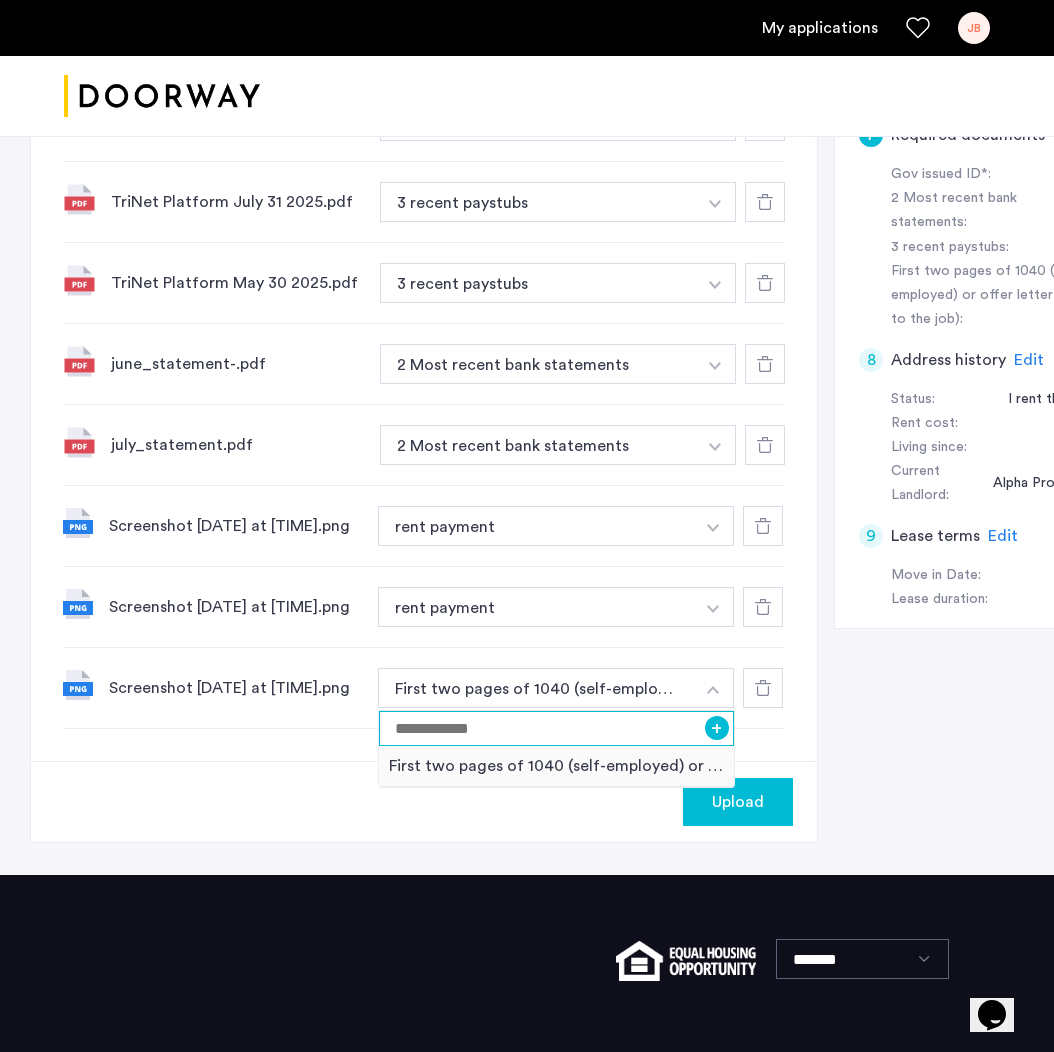 click at bounding box center (556, 728) 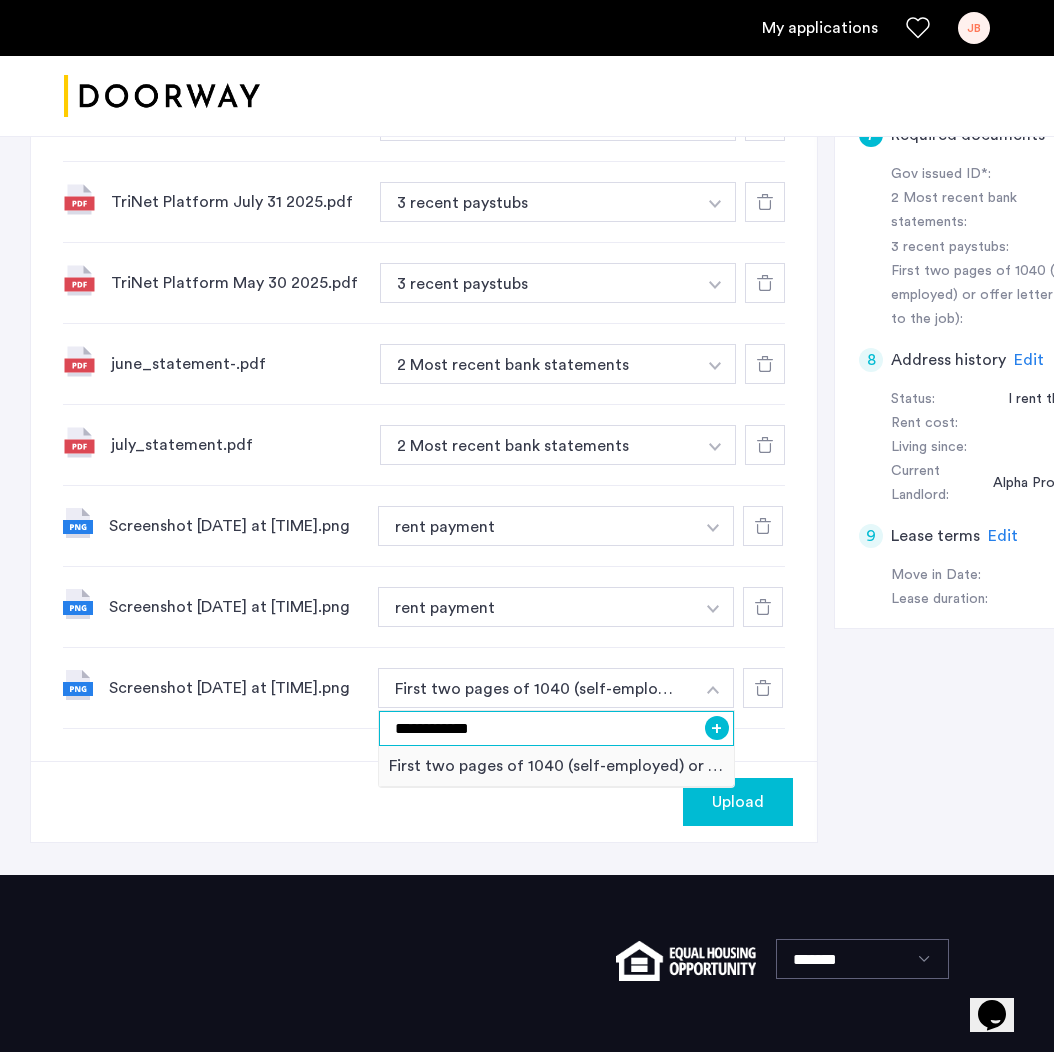 type on "**********" 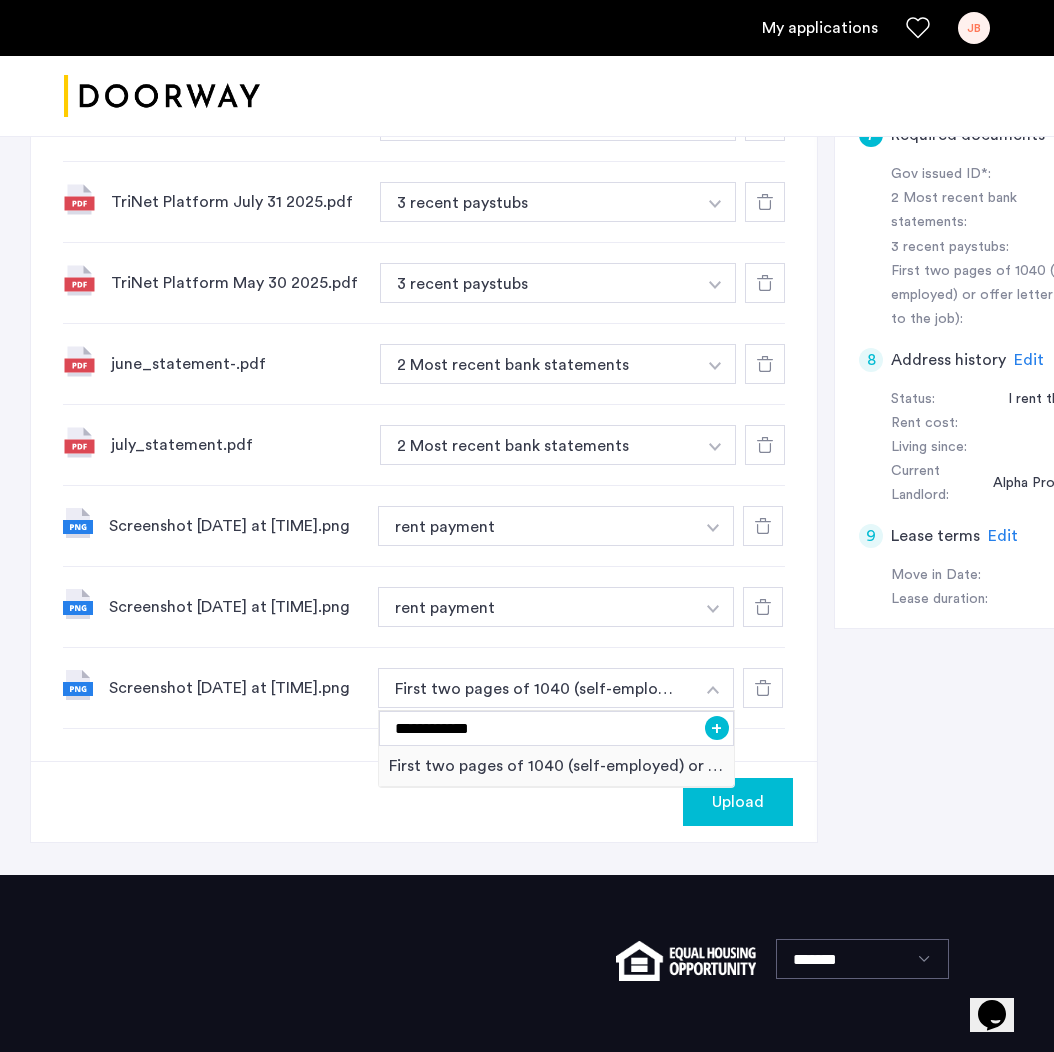click on "+" at bounding box center (717, 728) 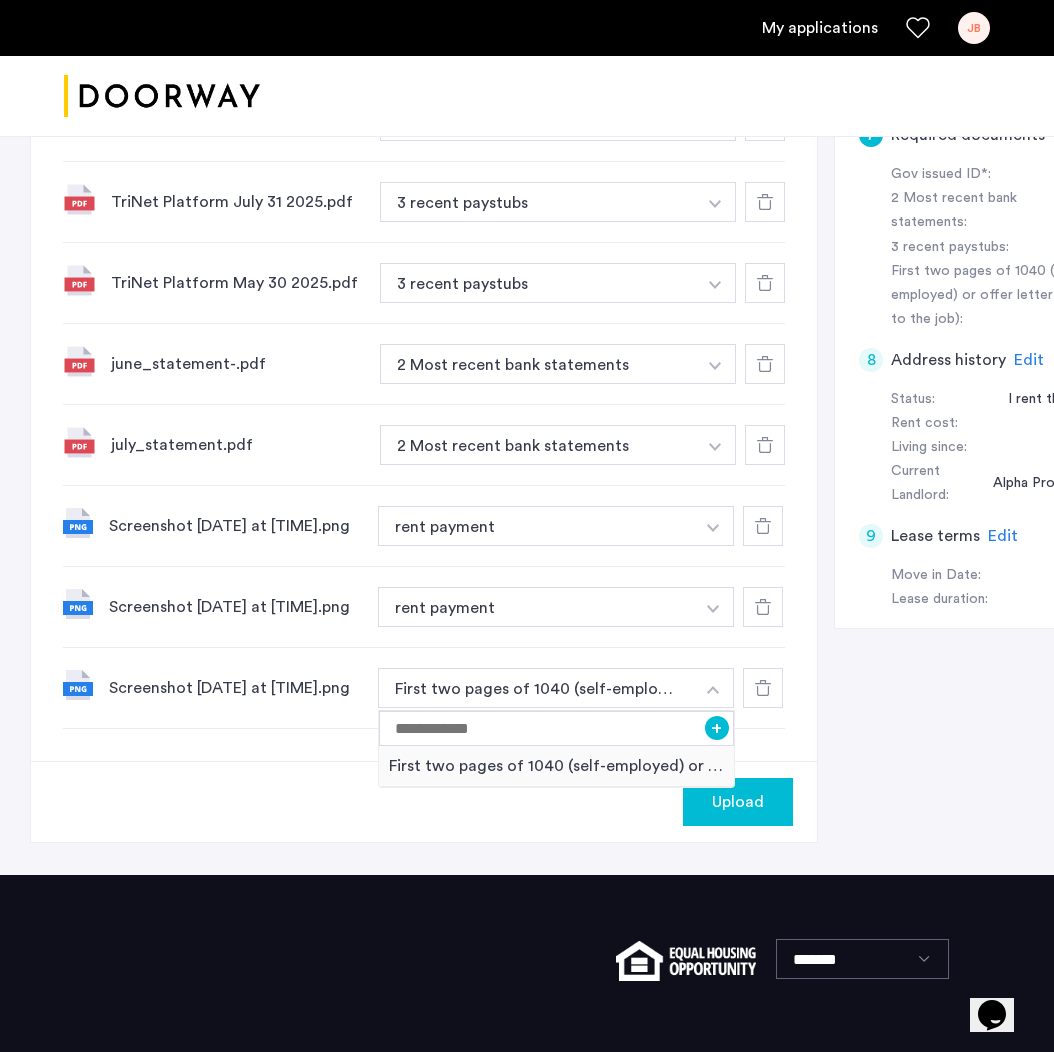 scroll, scrollTop: 906, scrollLeft: 0, axis: vertical 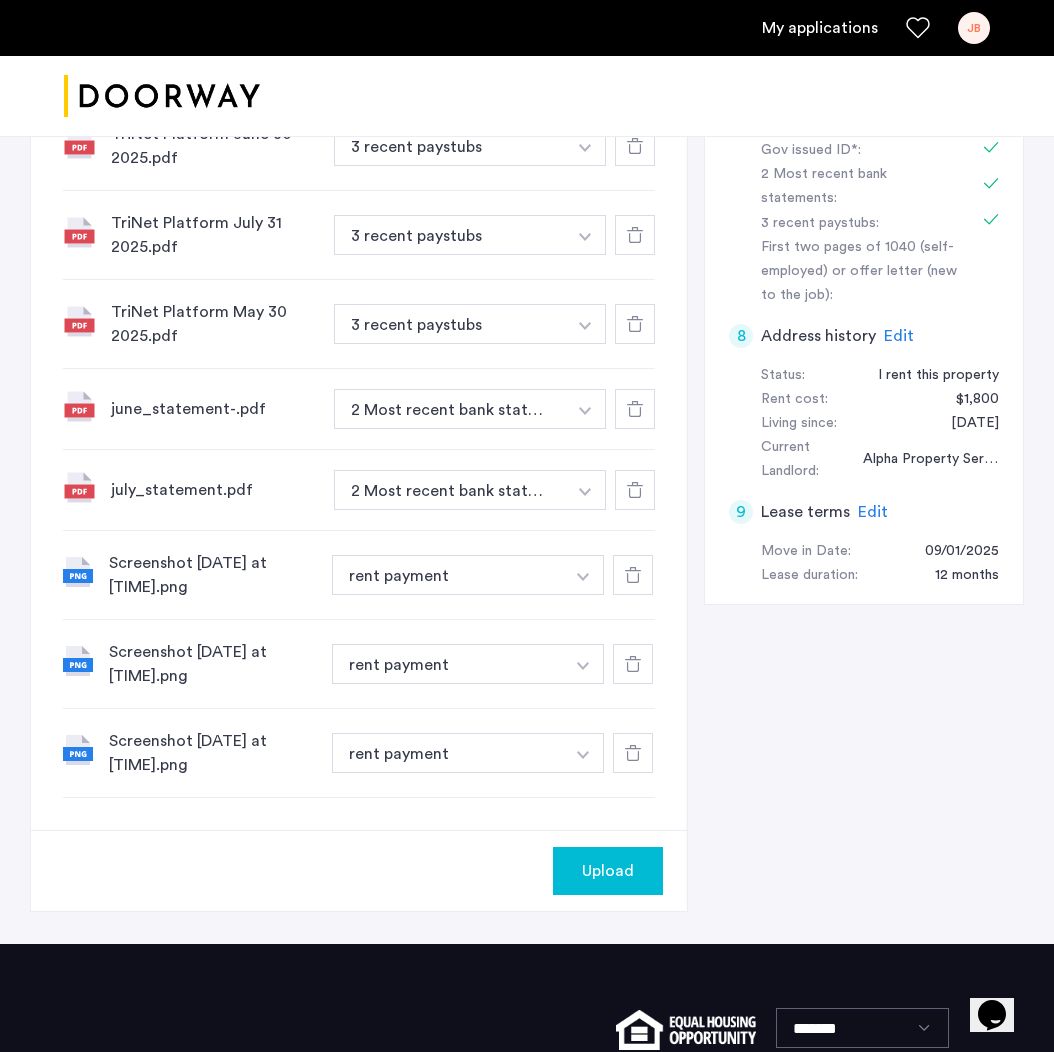 click on "Upload" 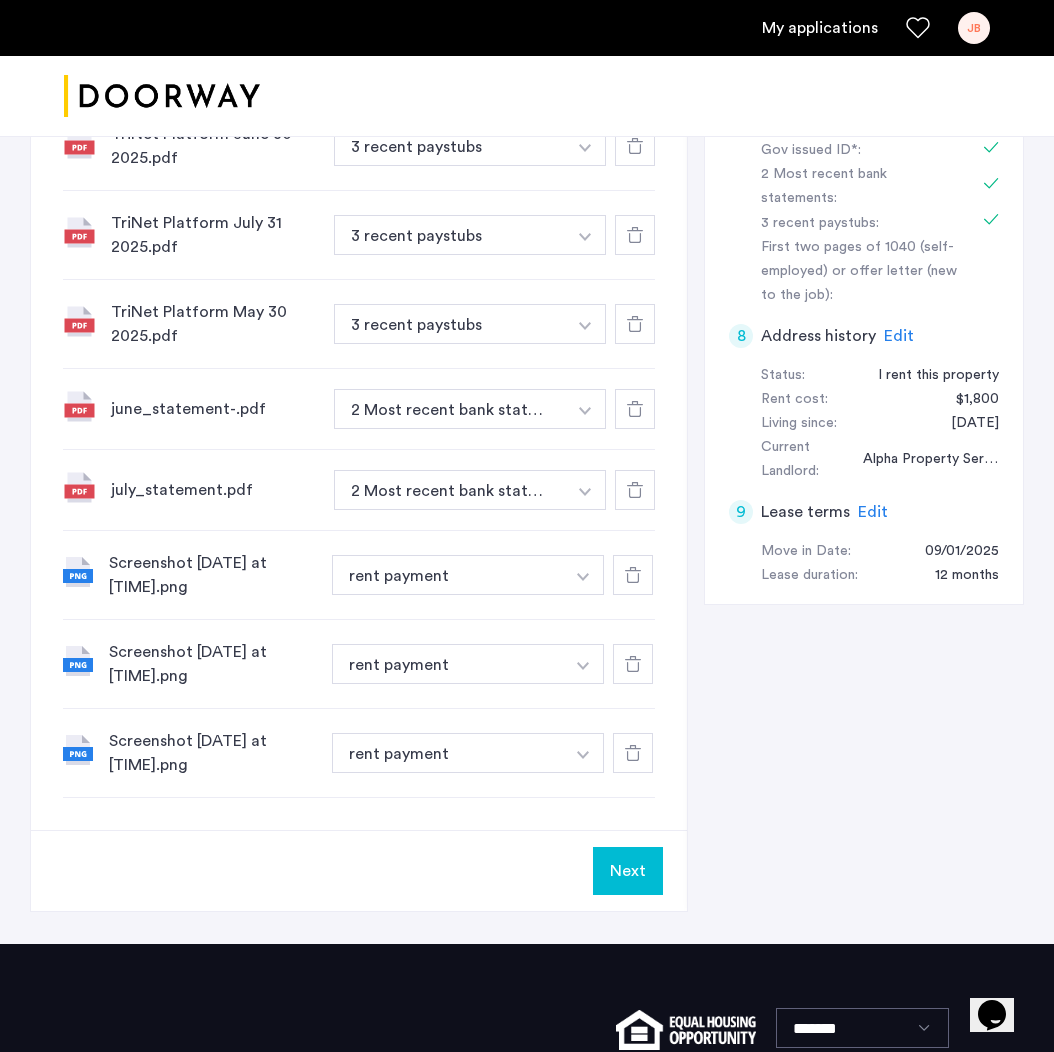 scroll, scrollTop: 396, scrollLeft: 0, axis: vertical 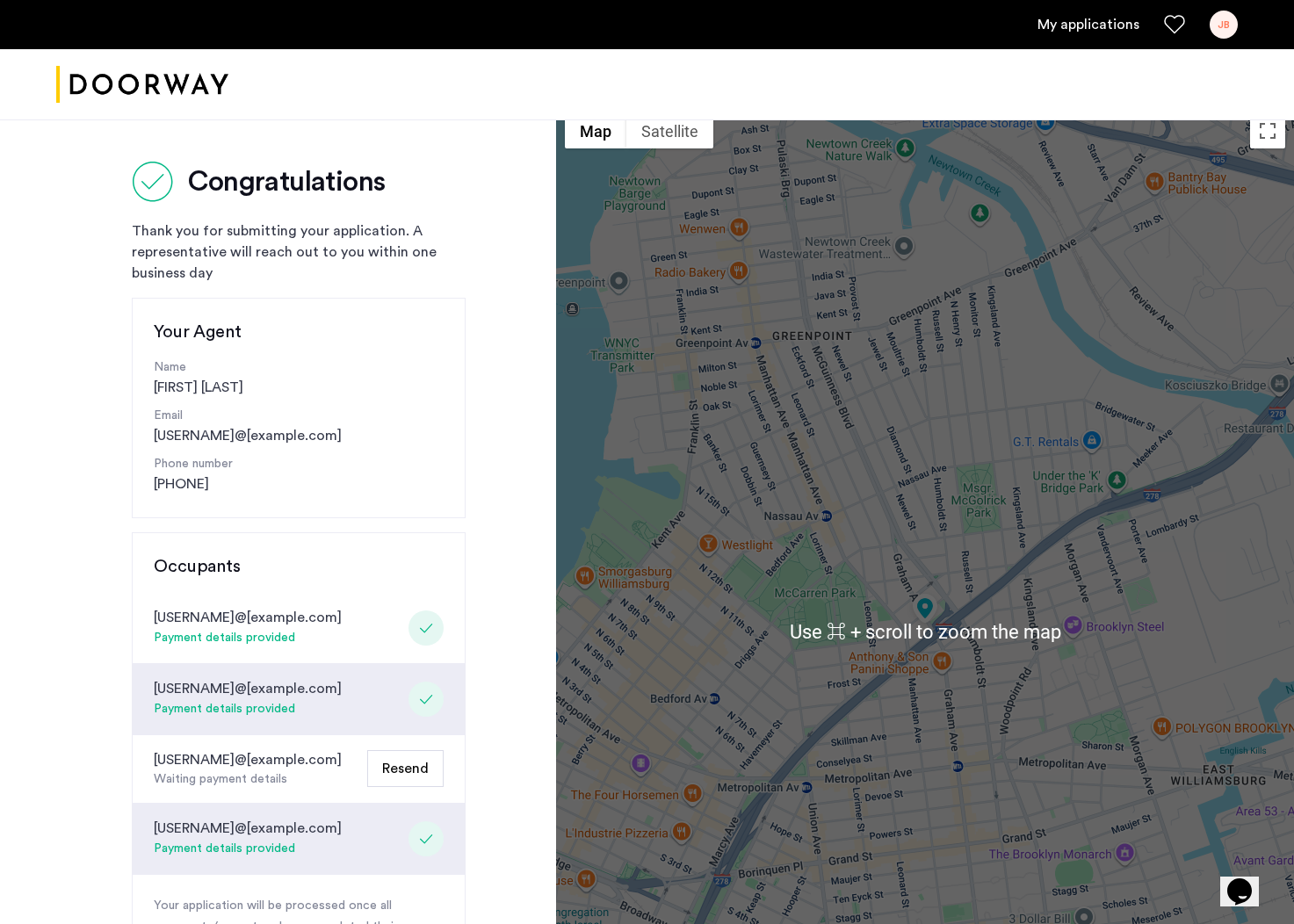 click at bounding box center [925, 632] 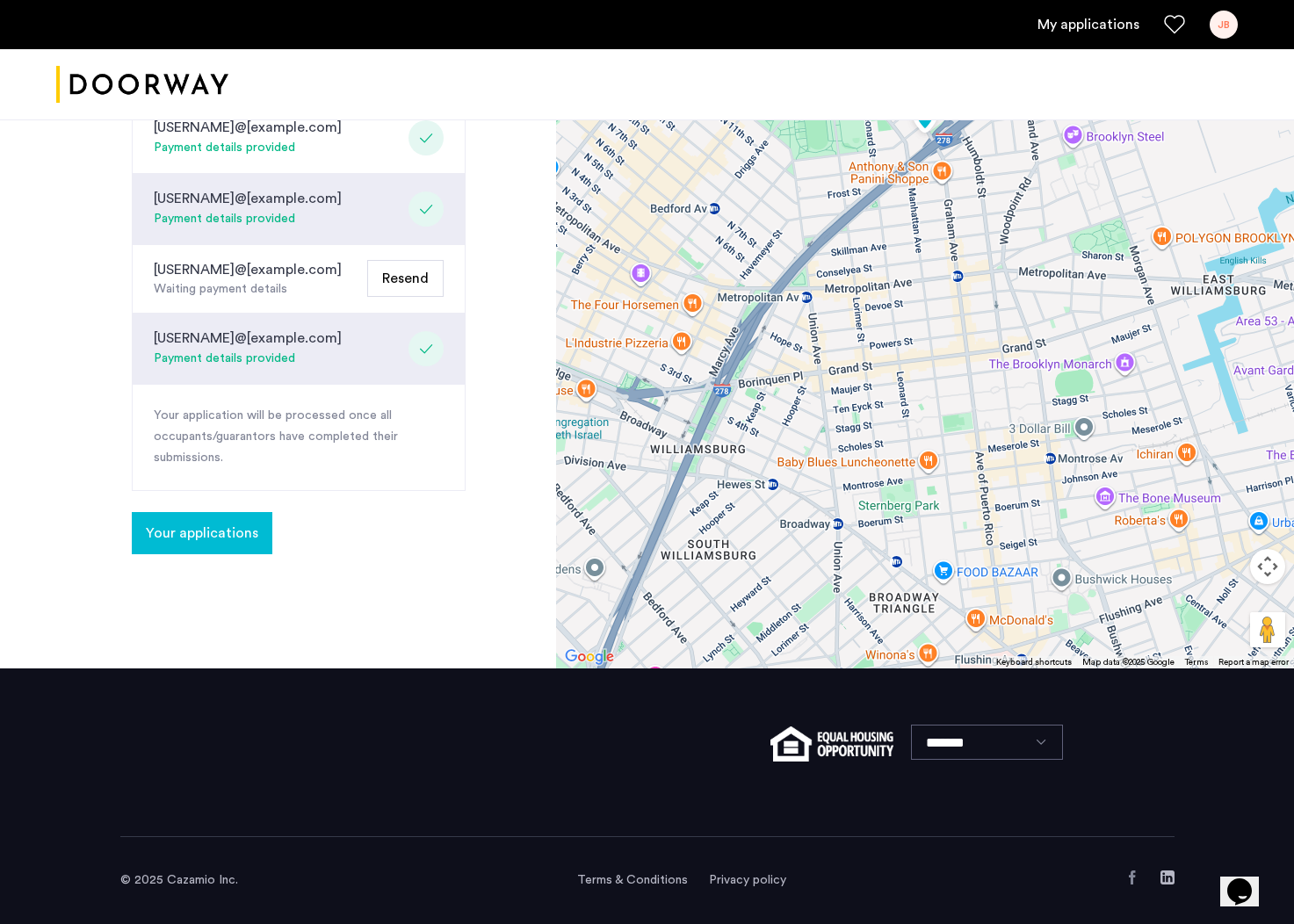 scroll, scrollTop: 0, scrollLeft: 0, axis: both 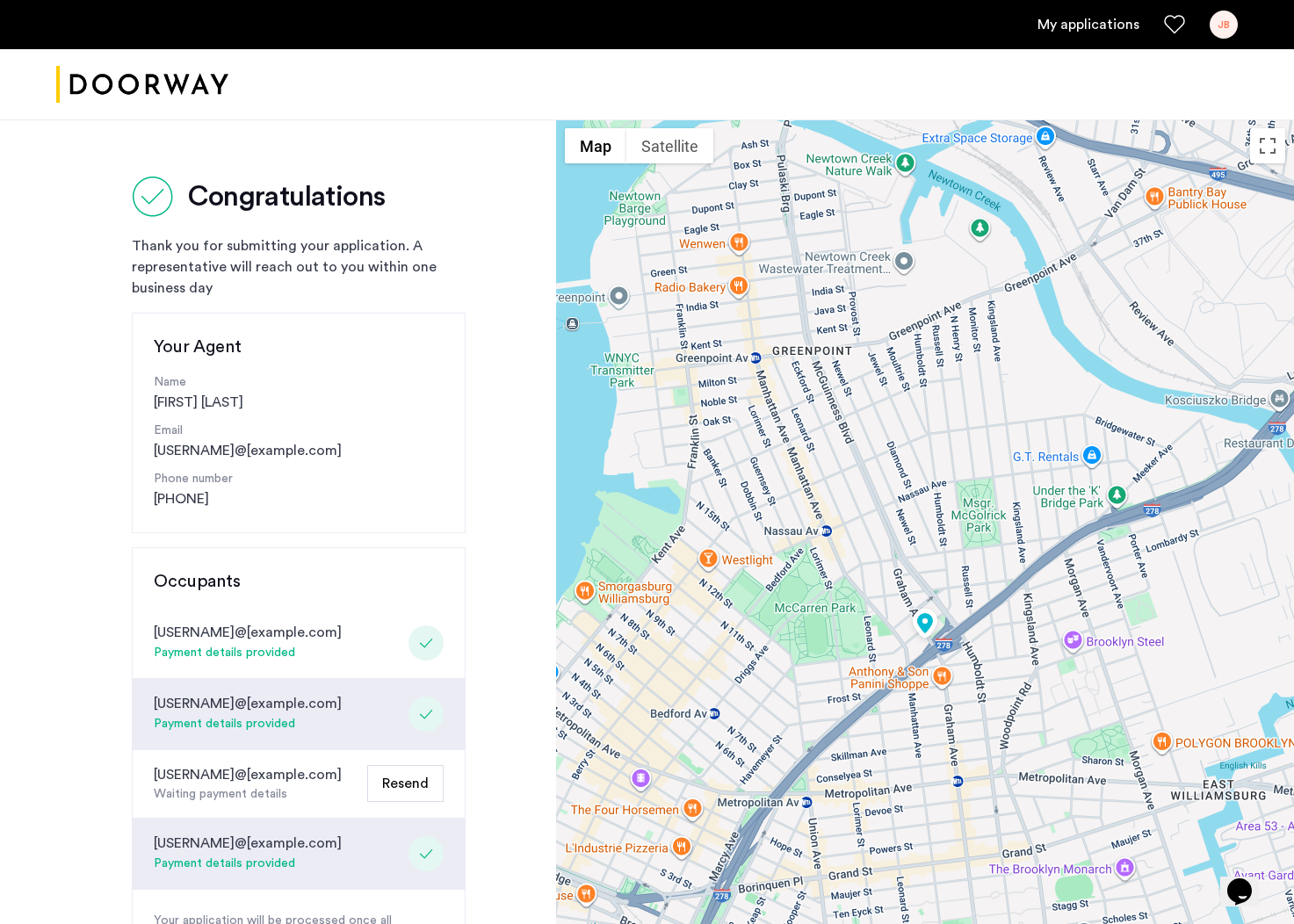 click at bounding box center (925, 624) 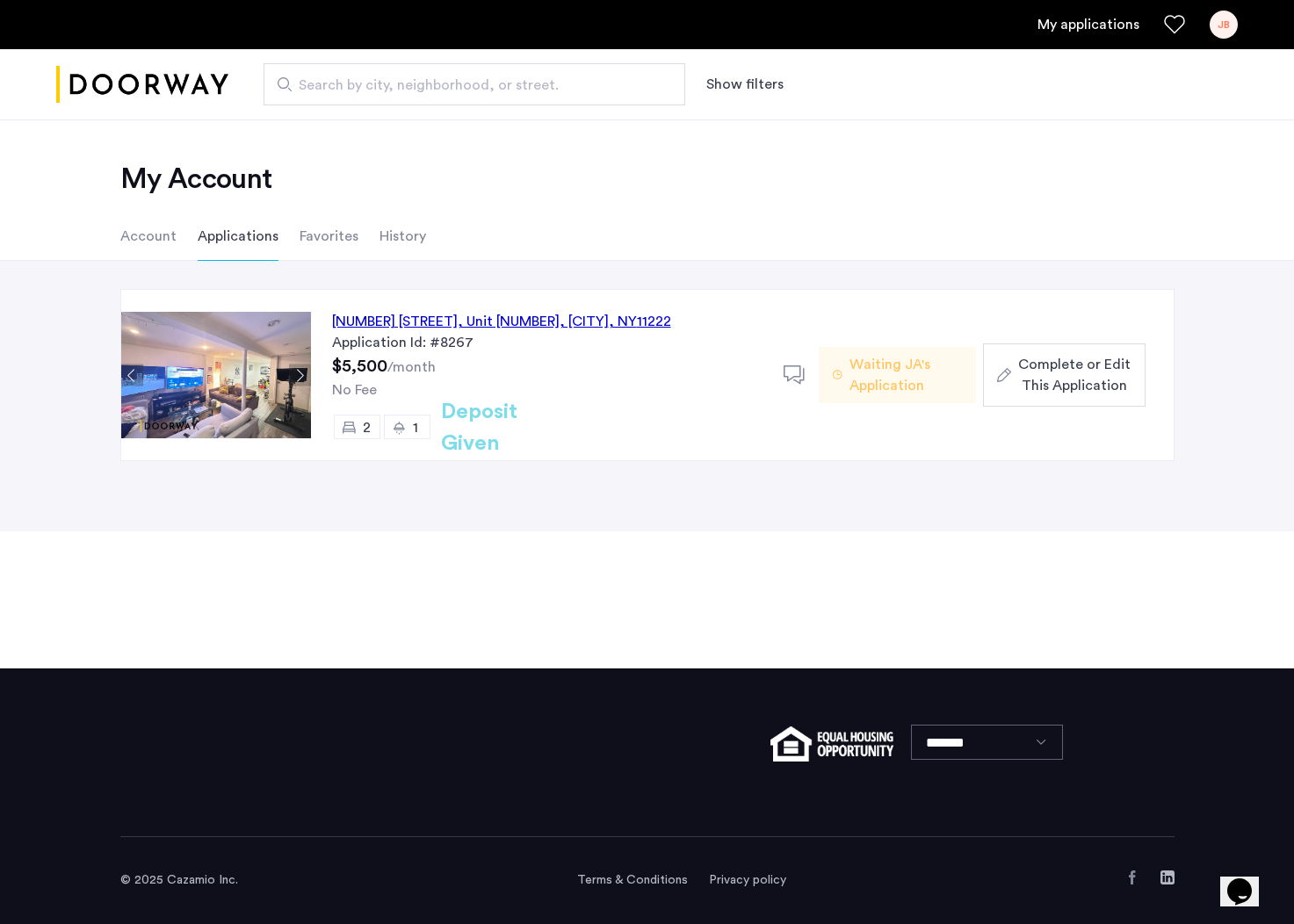 copy on "445 Meeker Avenue, Unit 2L, Brooklyn , NY  11222" 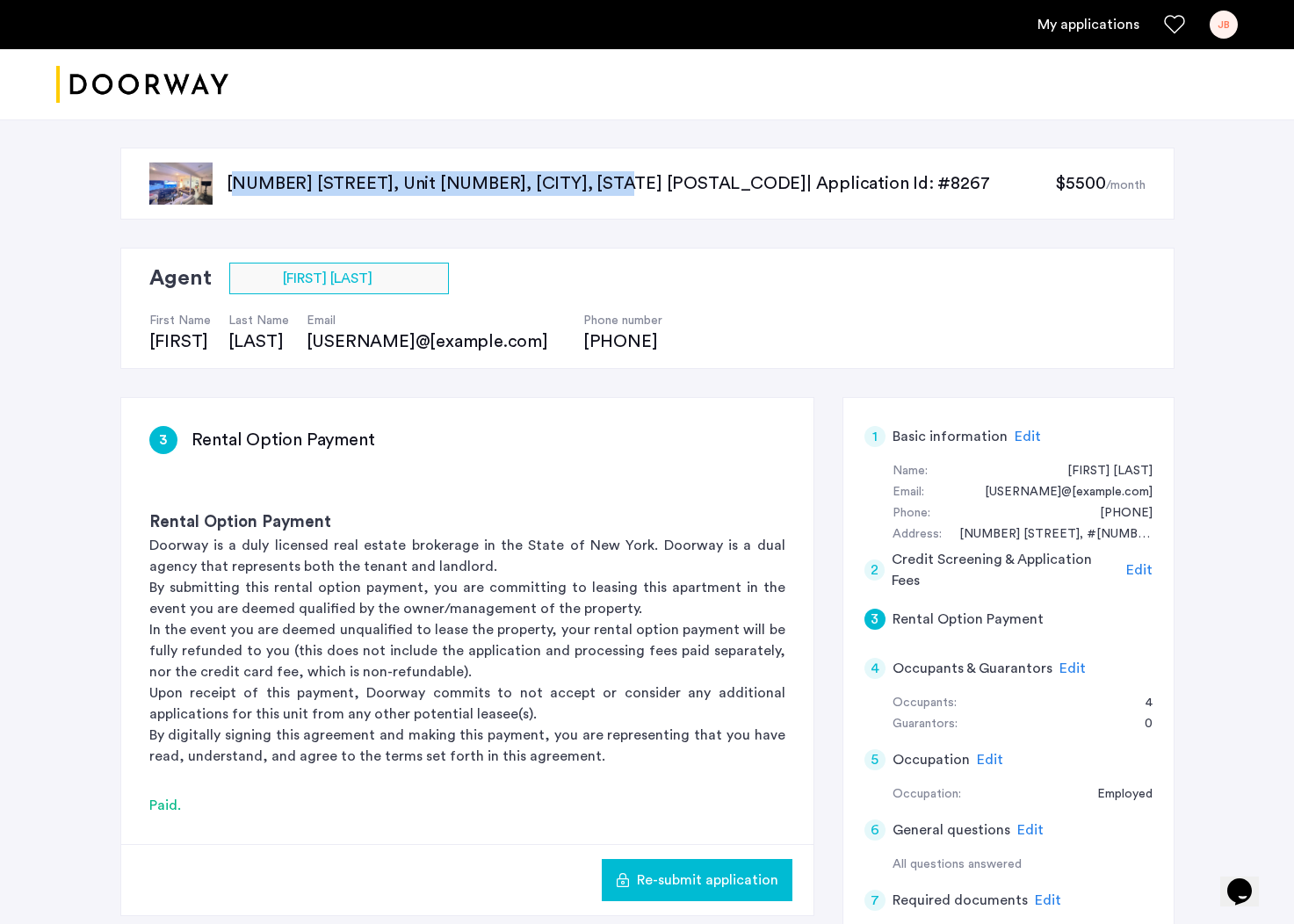 copy on "445 Meeker Avenue, Unit 2L, Brooklyn, NY 1122" 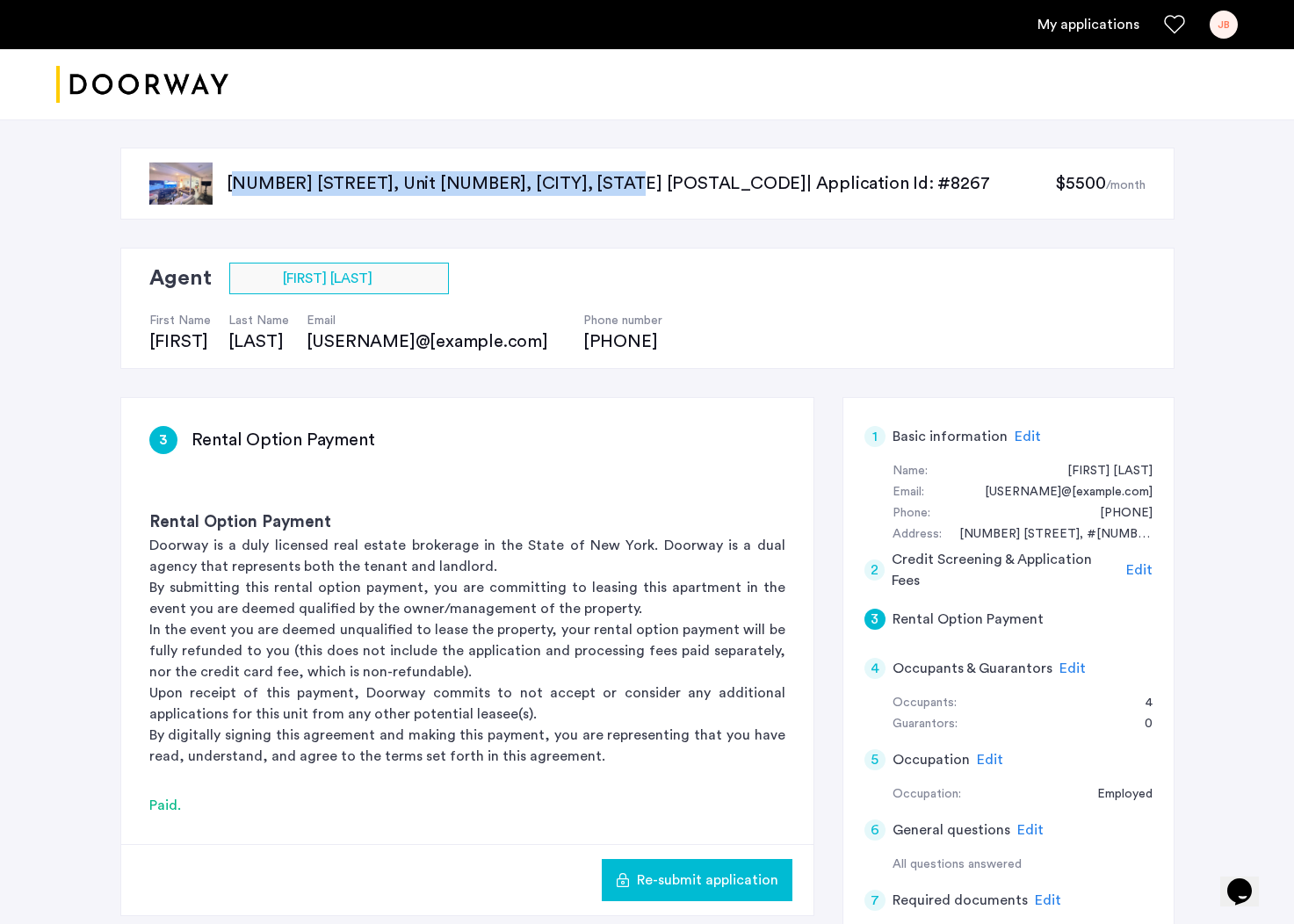 copy on "[NUMBER] [STREET], [UNIT], [CITY], [STATE]" 